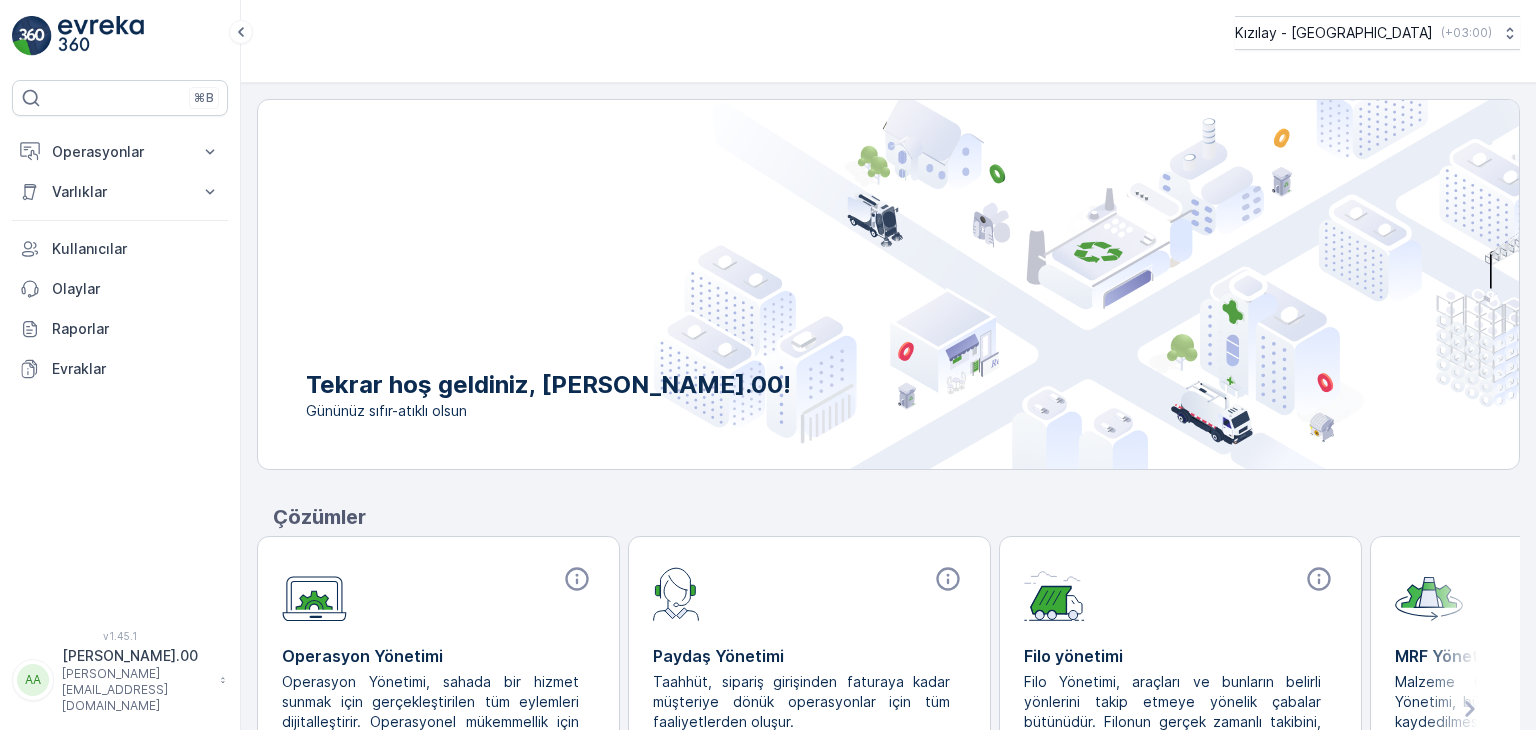 scroll, scrollTop: 0, scrollLeft: 0, axis: both 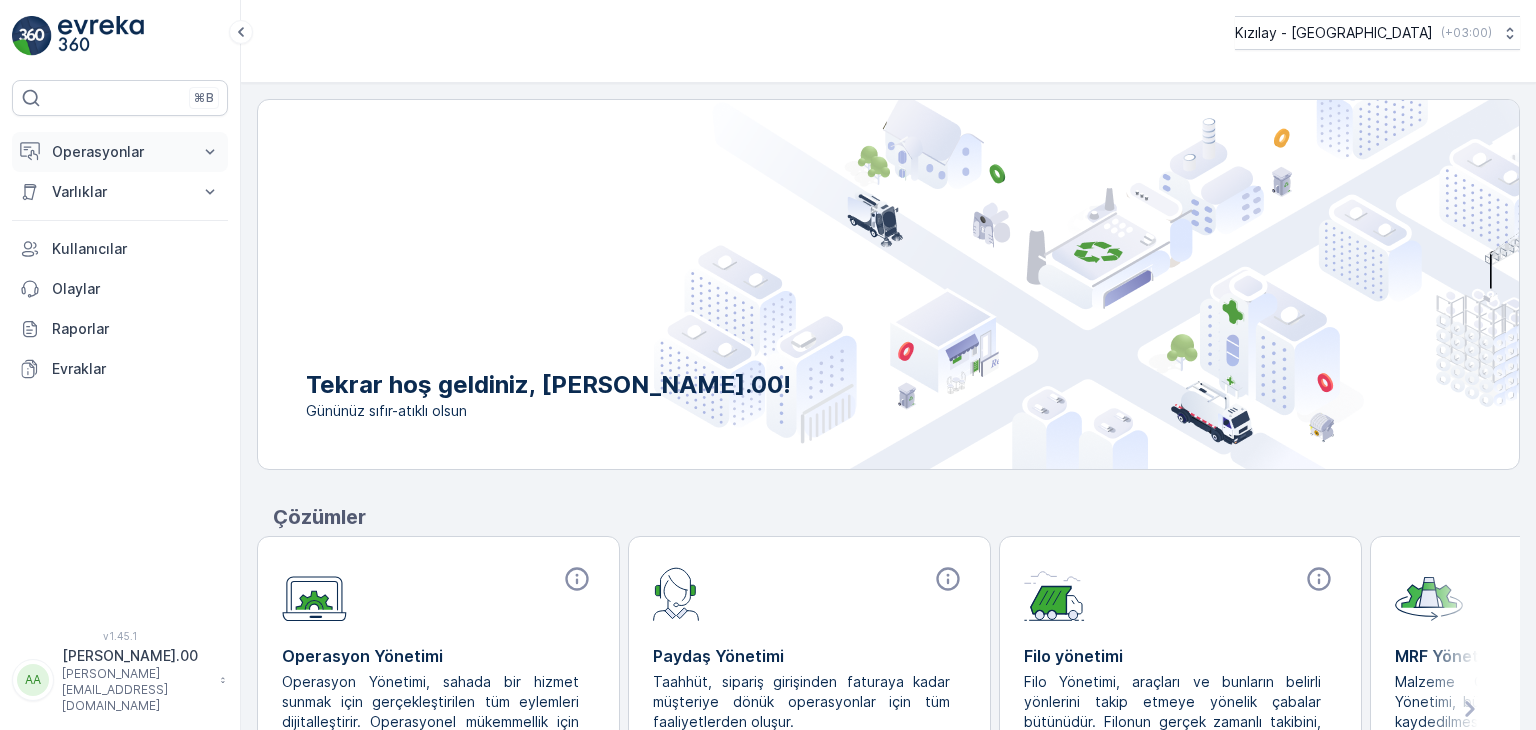 click on "Operasyonlar" at bounding box center [120, 152] 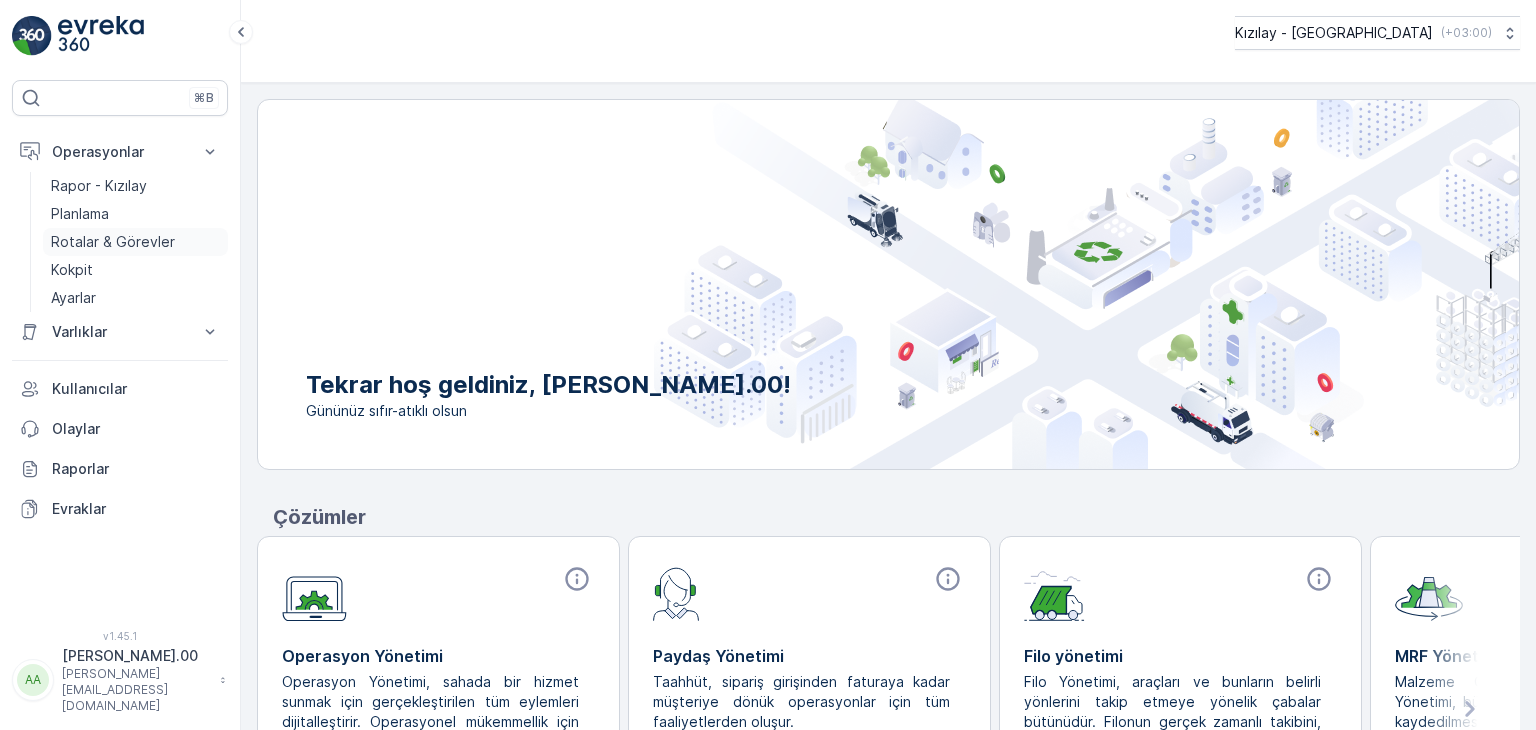 click on "Rotalar & Görevler" at bounding box center [113, 242] 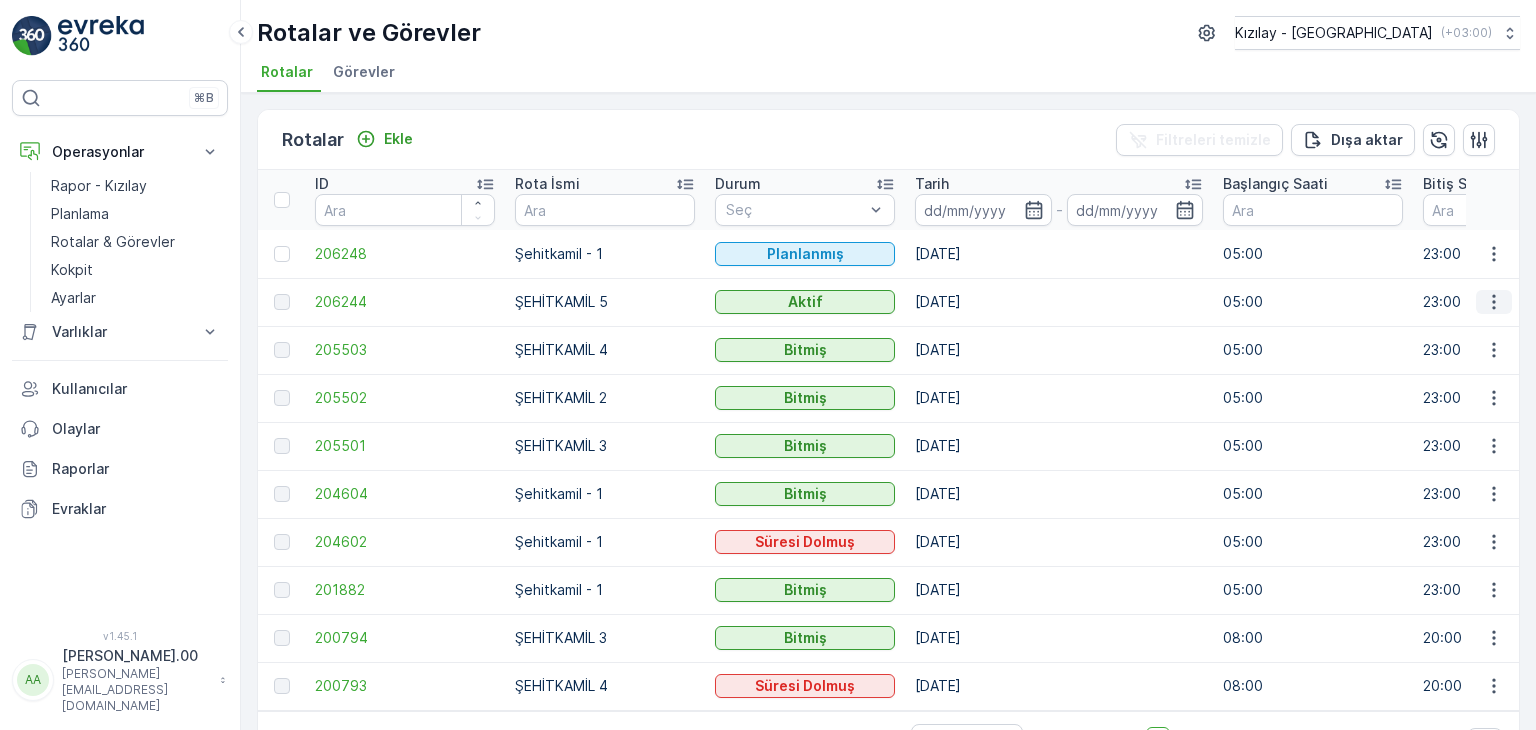 click at bounding box center [1494, 302] 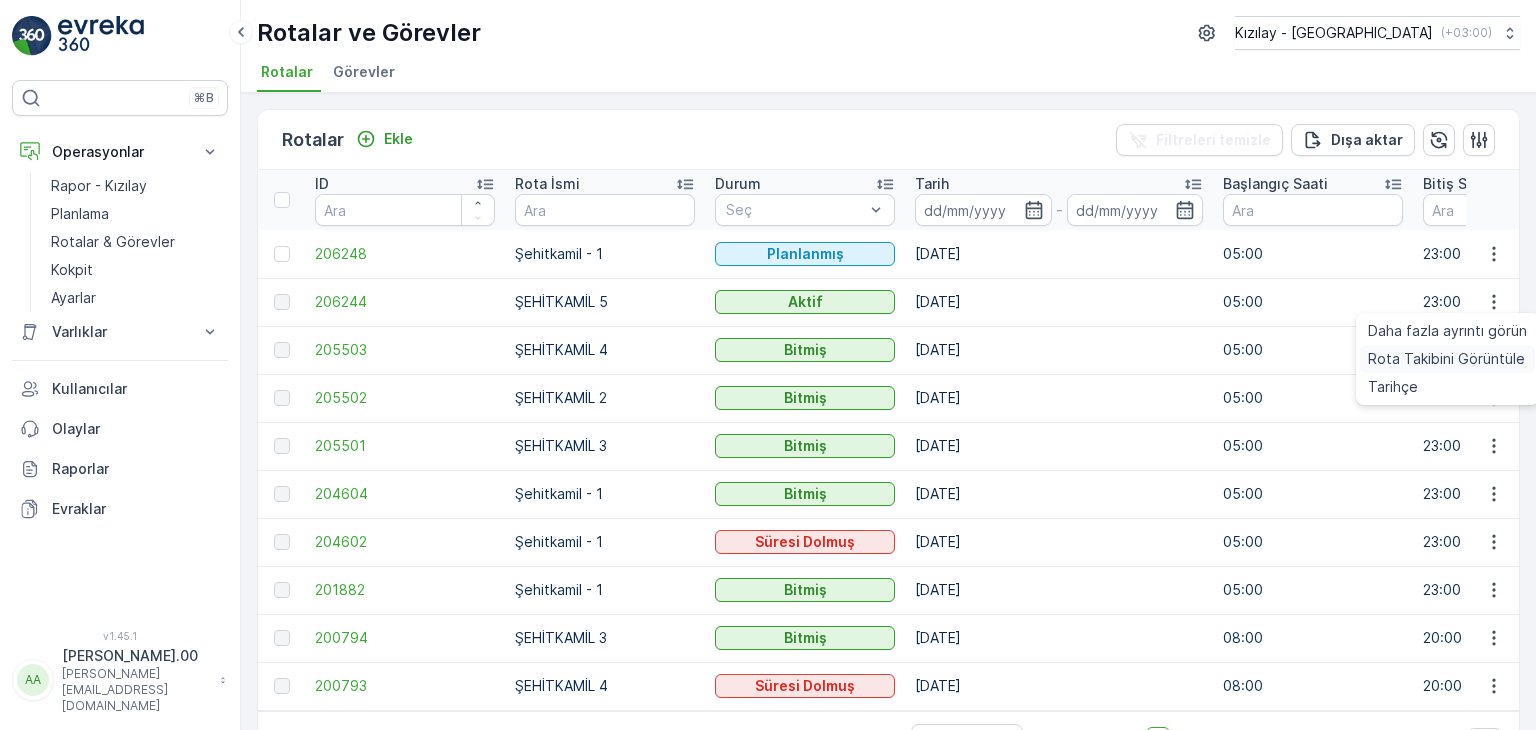 click on "Rota Takibini Görüntüle" at bounding box center [1446, 359] 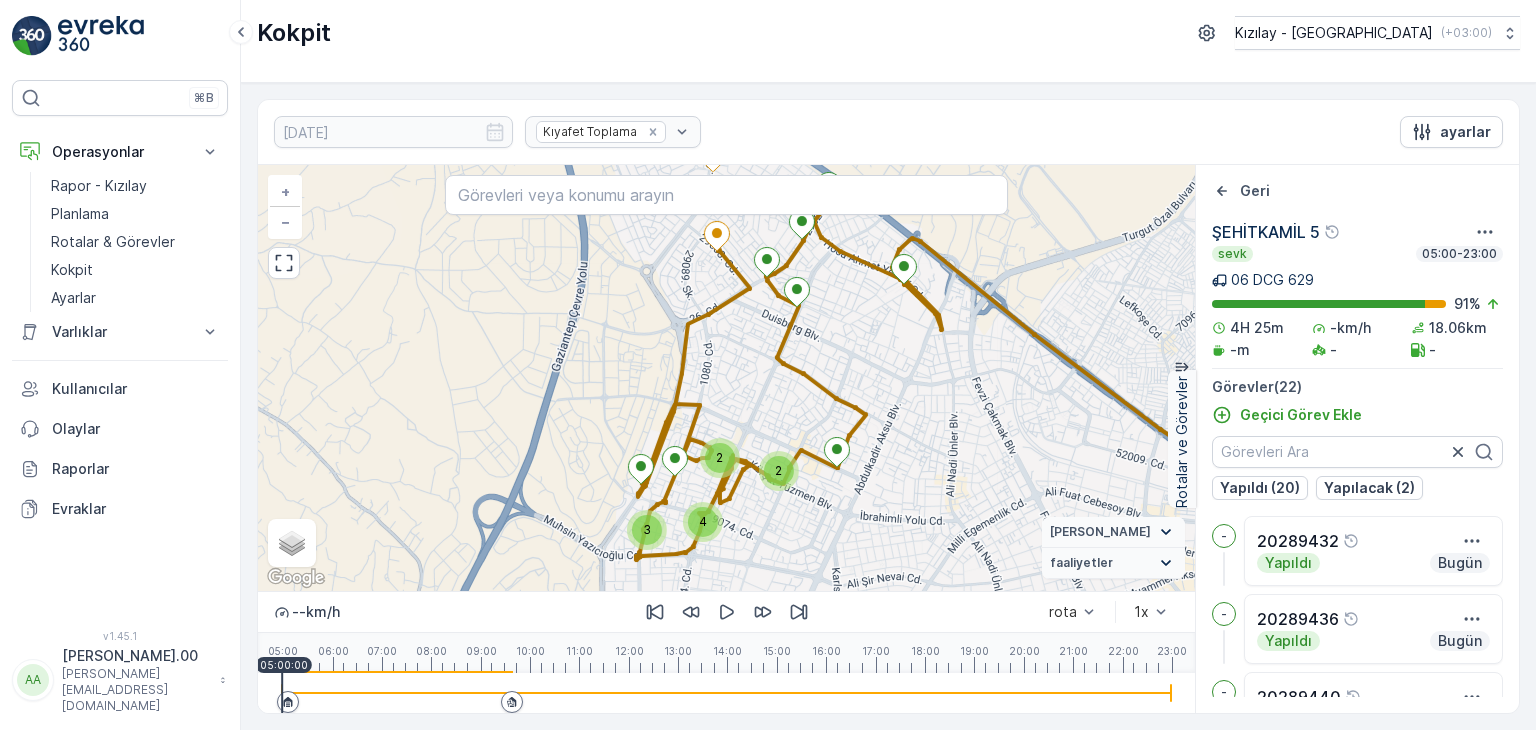 drag, startPoint x: 670, startPoint y: 377, endPoint x: 837, endPoint y: 342, distance: 170.62825 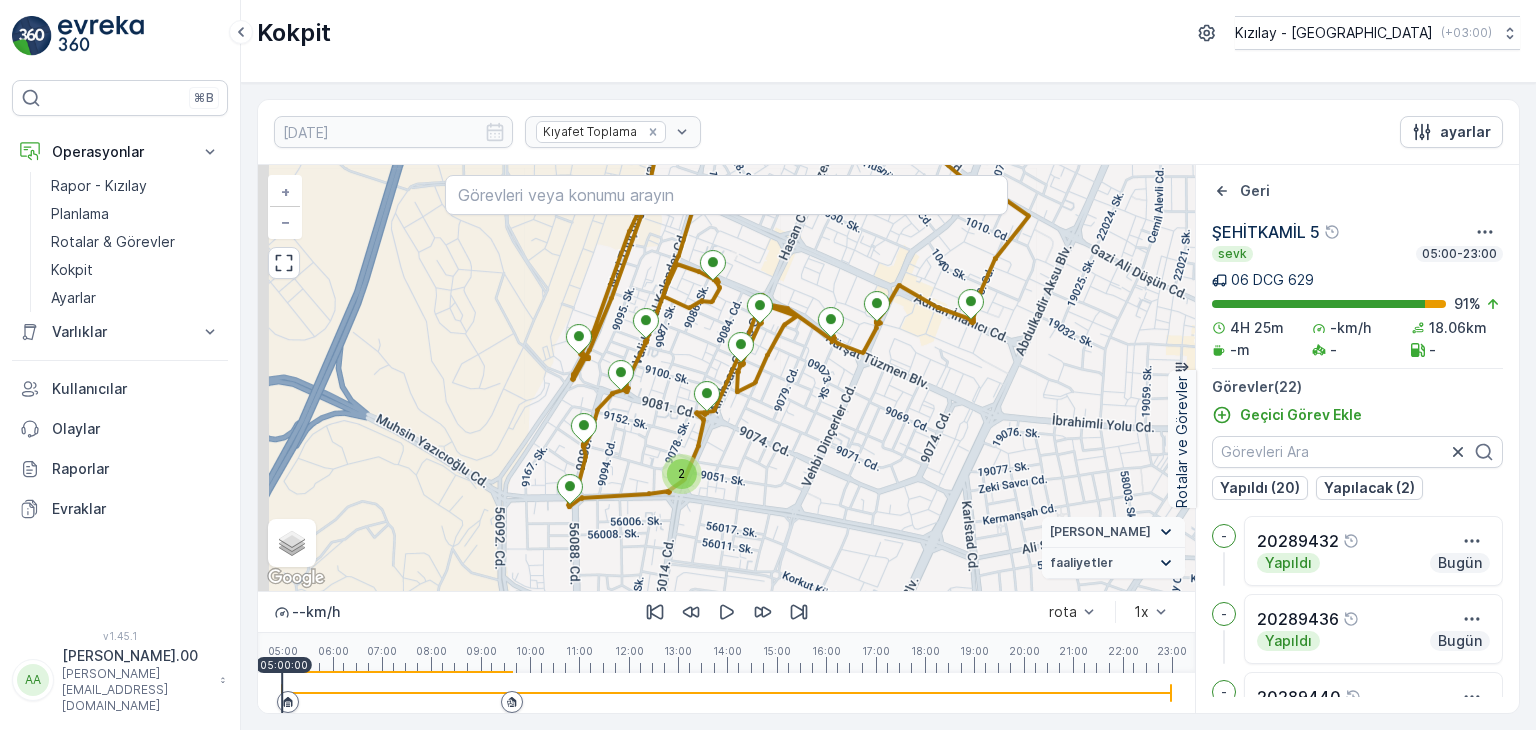 drag, startPoint x: 763, startPoint y: 489, endPoint x: 824, endPoint y: 399, distance: 108.72442 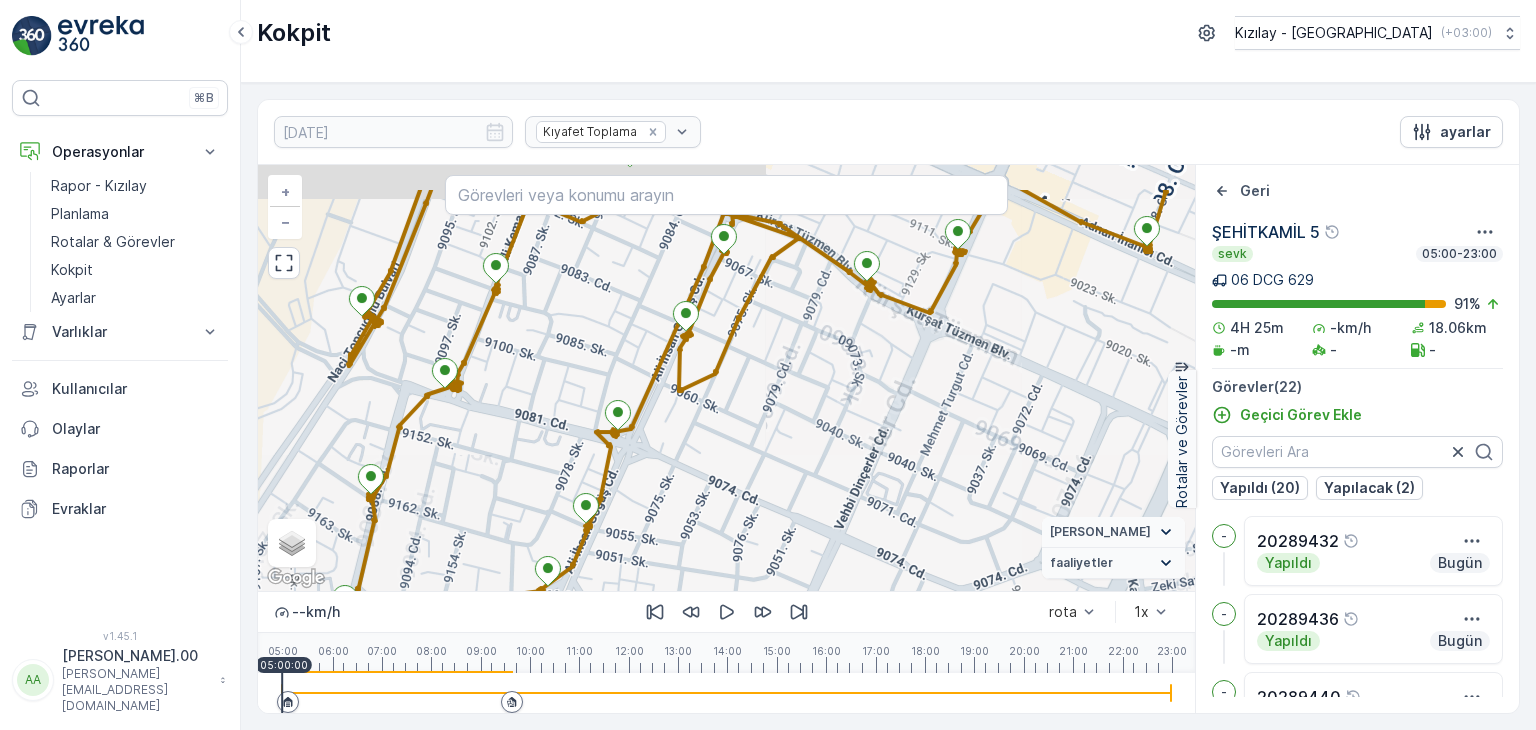 drag, startPoint x: 785, startPoint y: 443, endPoint x: 776, endPoint y: 541, distance: 98.4124 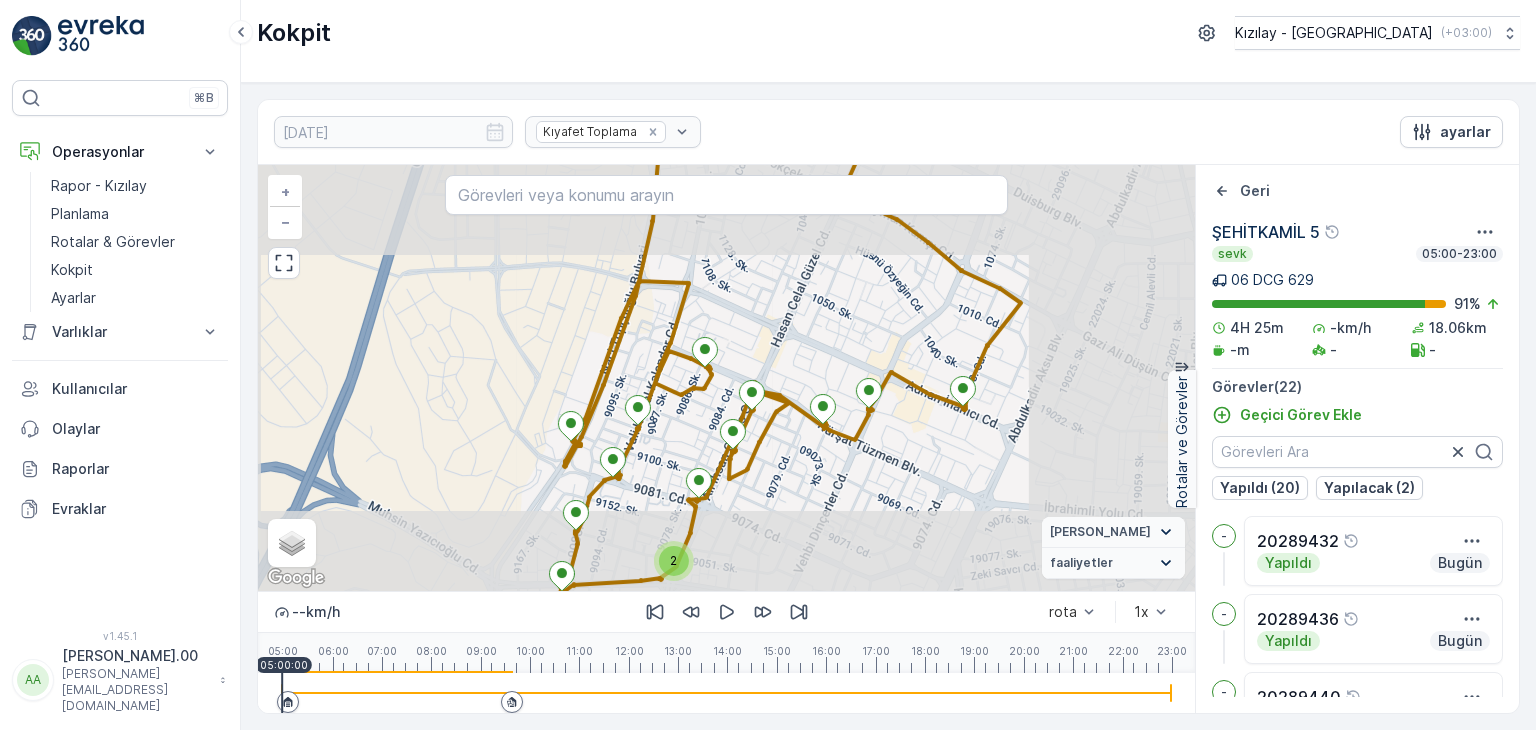 drag, startPoint x: 783, startPoint y: 393, endPoint x: 778, endPoint y: 533, distance: 140.08926 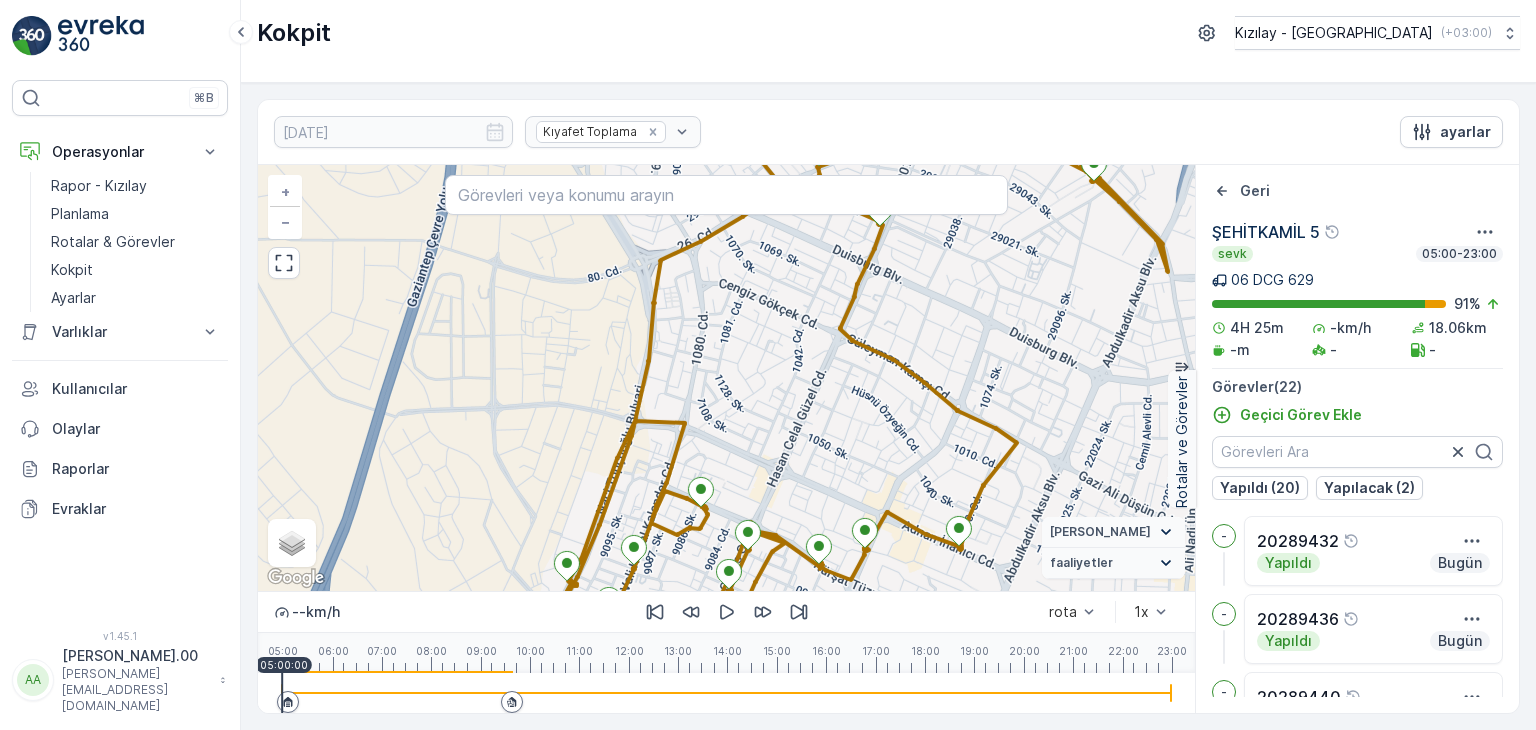 drag, startPoint x: 716, startPoint y: 370, endPoint x: 724, endPoint y: 528, distance: 158.20241 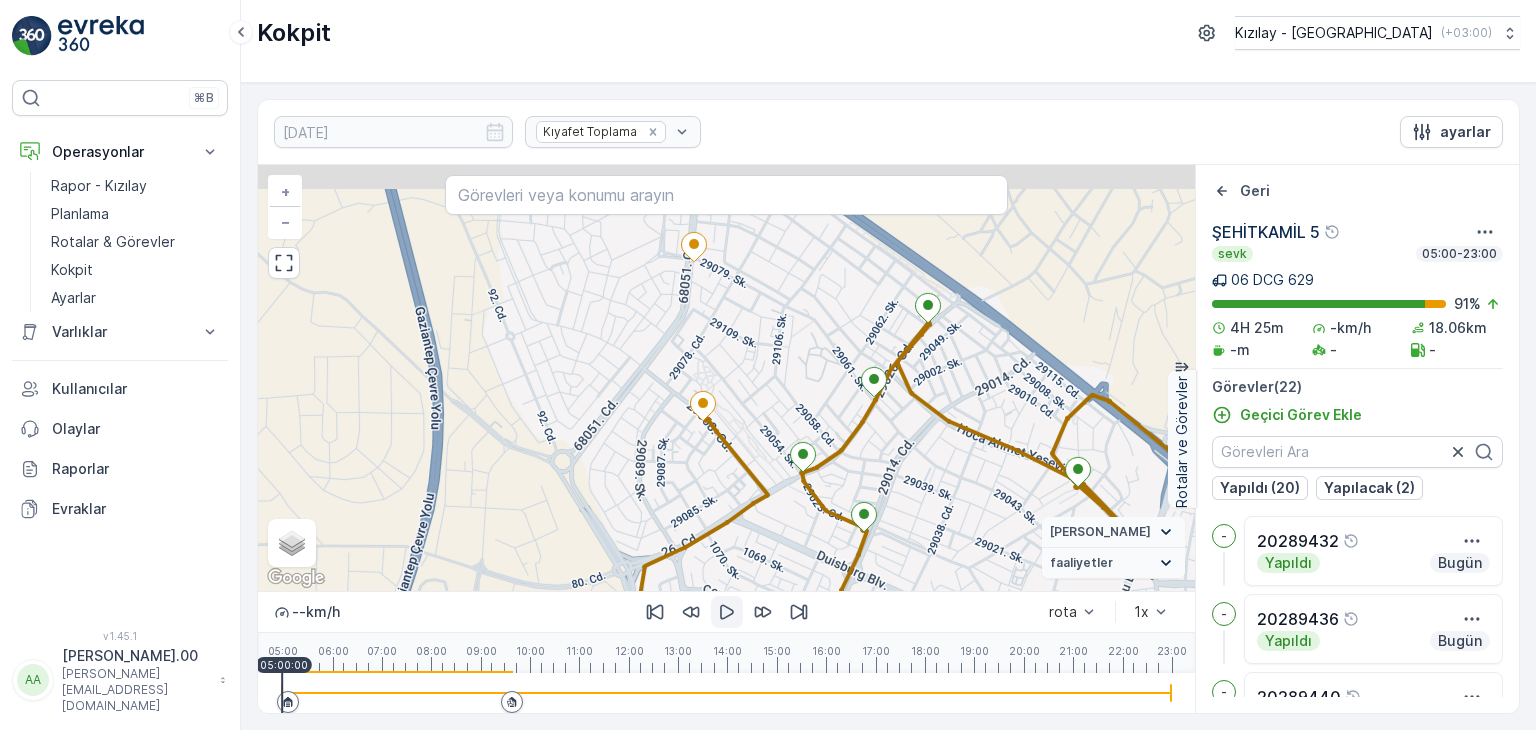click on "2 + −  Uydu  Yol haritası  Arazi  Karışık  Leaflet Klavye kısayolları Harita Verileri Harita verileri ©2025 Harita verileri ©2025 200 m  Metrik ve emperyal birimler arasında geçiş yapmak için tıklayın Şartlar Harita hatası bildirin Vekil Durumu Hareket halinde Sabit faaliyetler Başlangıç noktası Bitiş noktası YAKIT İmha etmek mola hız sınırı Gezinmek için ok tuşlarına basın. --  km/h rota 1x 05:00 06:00 07:00 08:00 09:00 10:00 11:00 12:00 13:00 14:00 15:00 16:00 17:00 18:00 19:00 20:00 21:00 22:00 23:00 05:00:00" at bounding box center (726, 439) 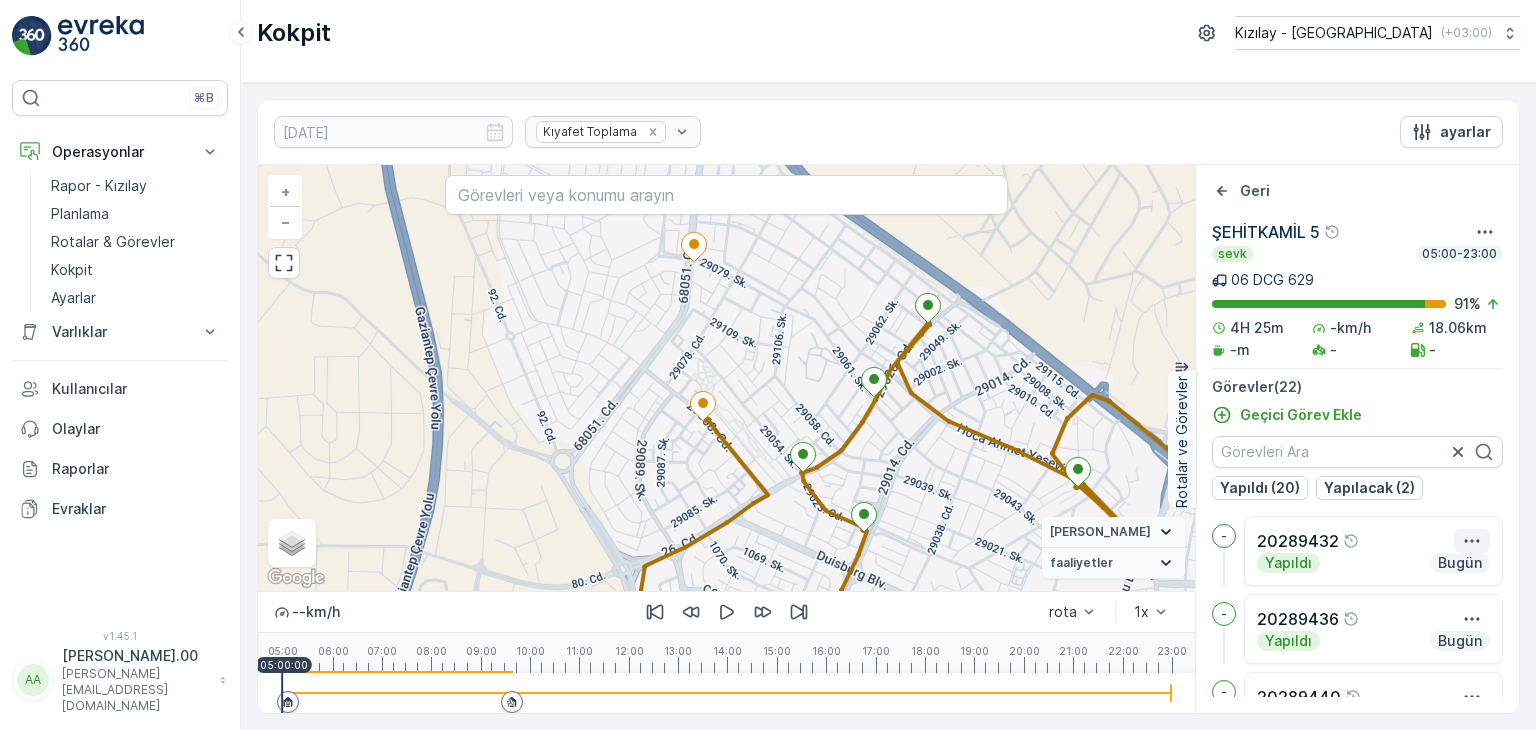 click 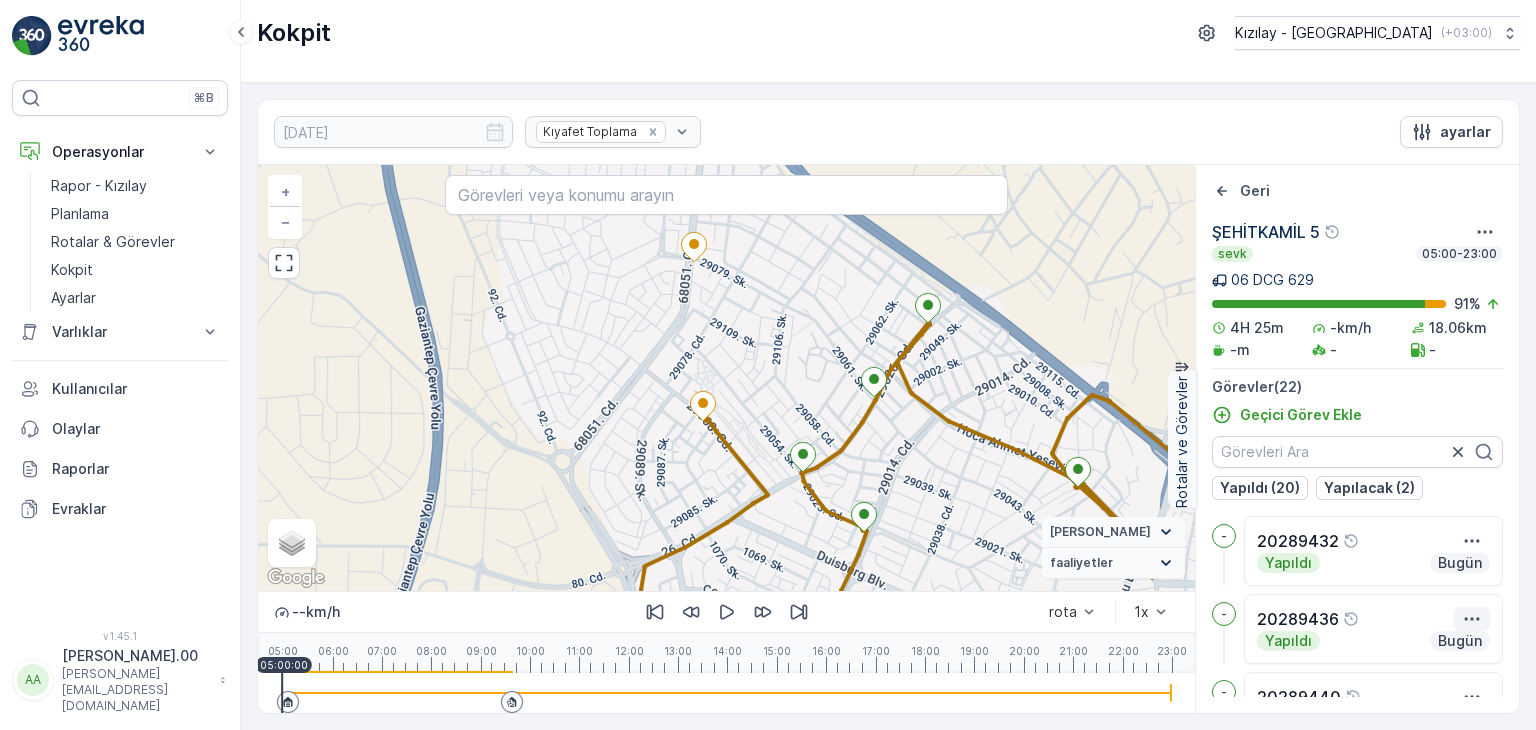 click 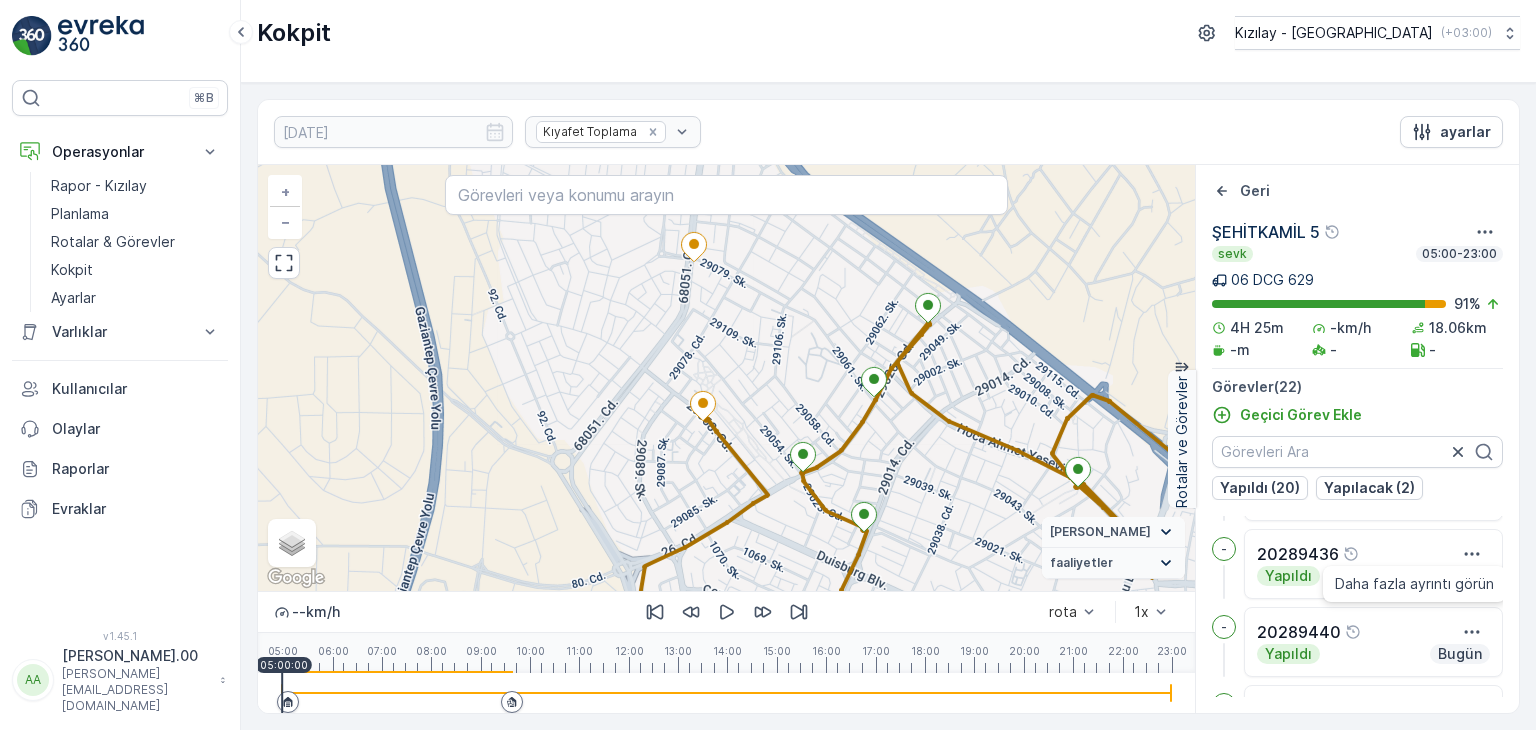 scroll, scrollTop: 100, scrollLeft: 0, axis: vertical 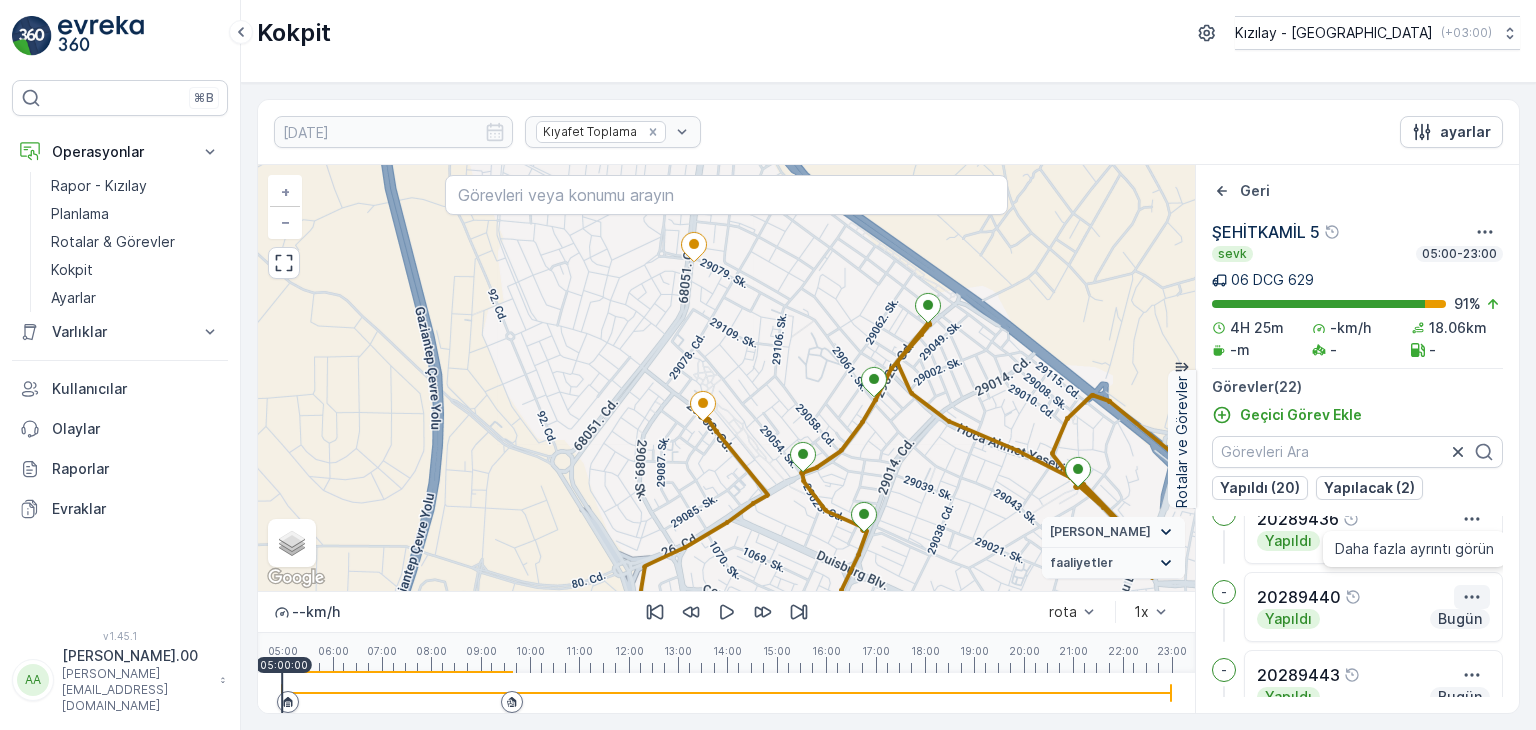 click 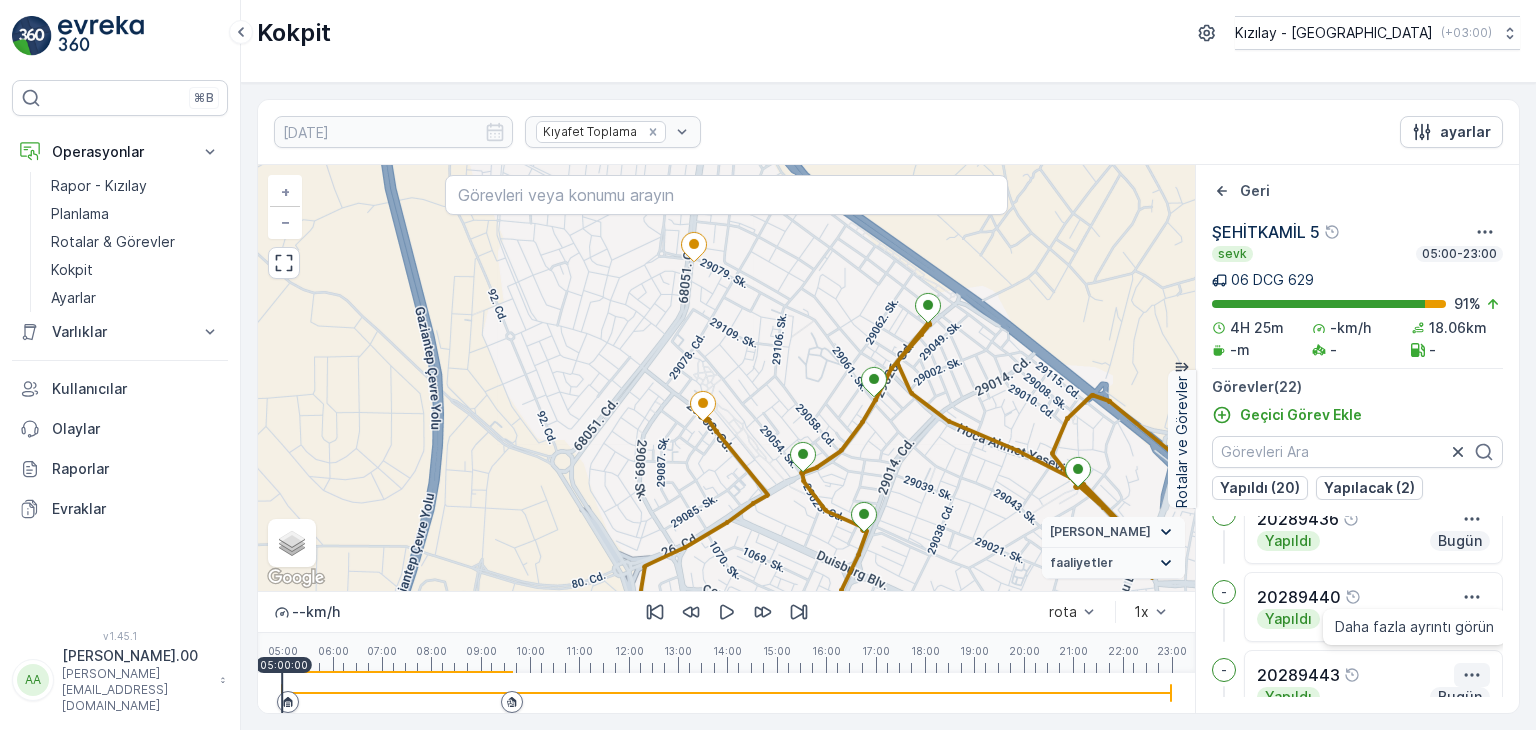 scroll, scrollTop: 200, scrollLeft: 0, axis: vertical 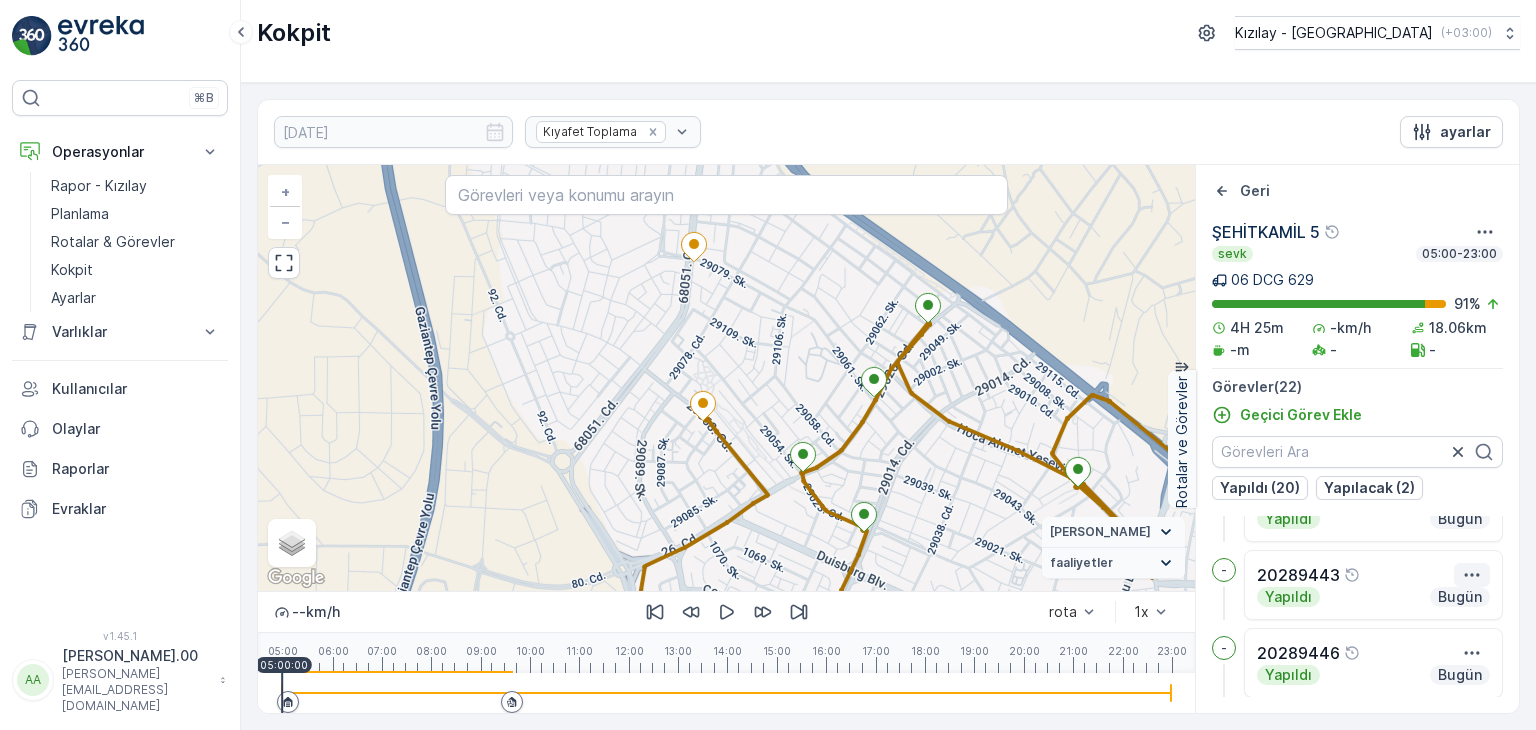 click on "- 20289436 Yapıldı Bugün - 20289440 Yapıldı Bugün - 20289443 Yapıldı Bugün - 20289446 Yapıldı Bugün - 20289449 Yapıldı Bugün - 20289454 Yapıldı Bugün" at bounding box center (1357, 606) 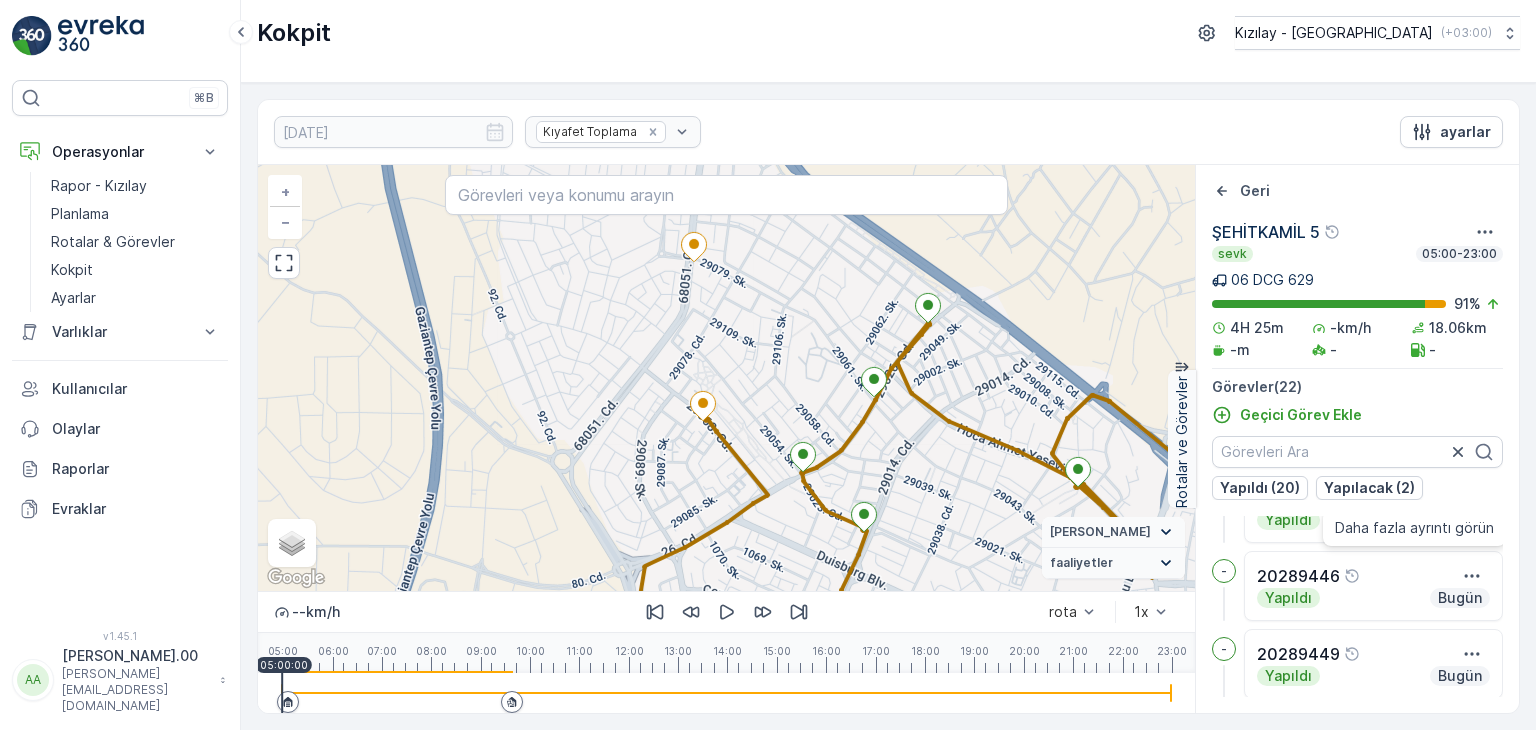 scroll, scrollTop: 300, scrollLeft: 0, axis: vertical 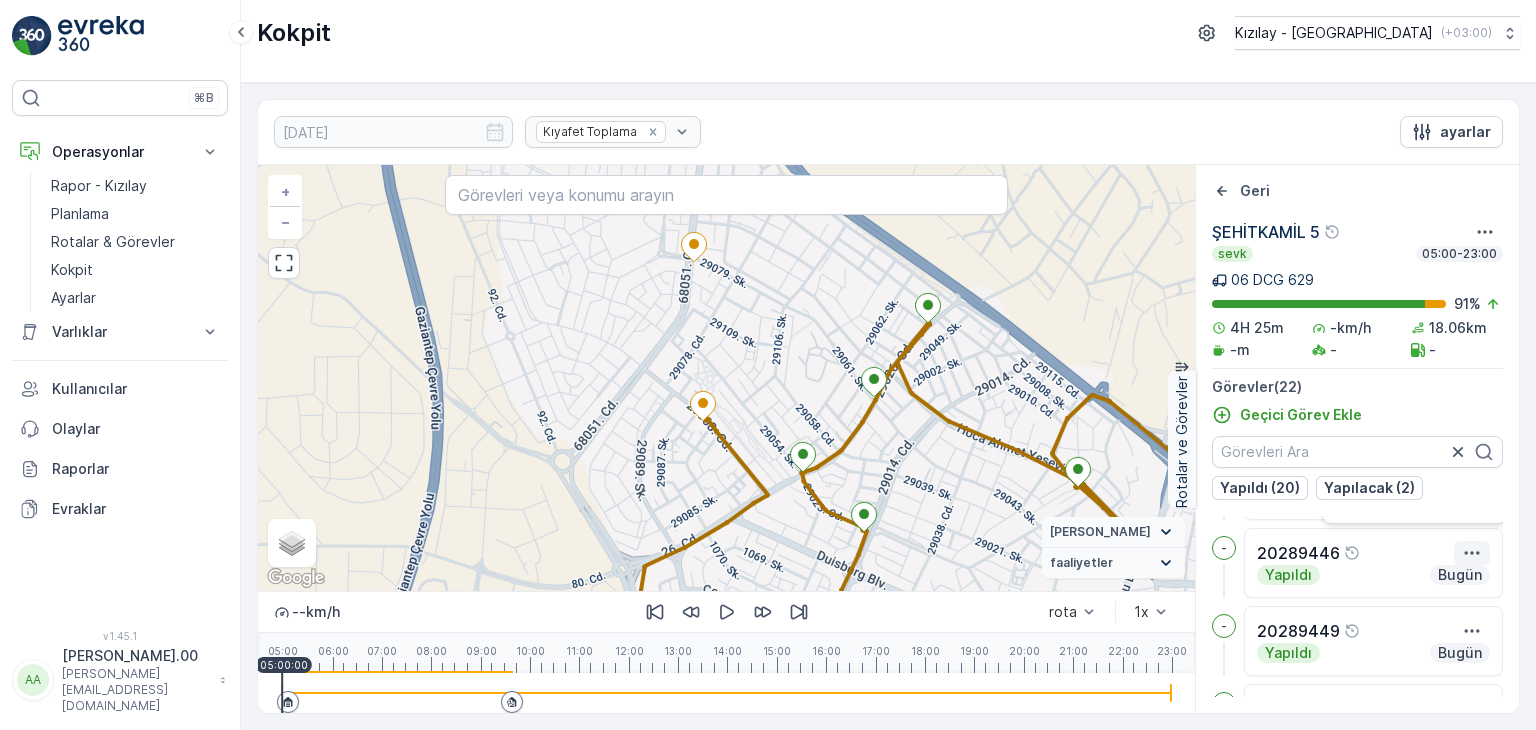click 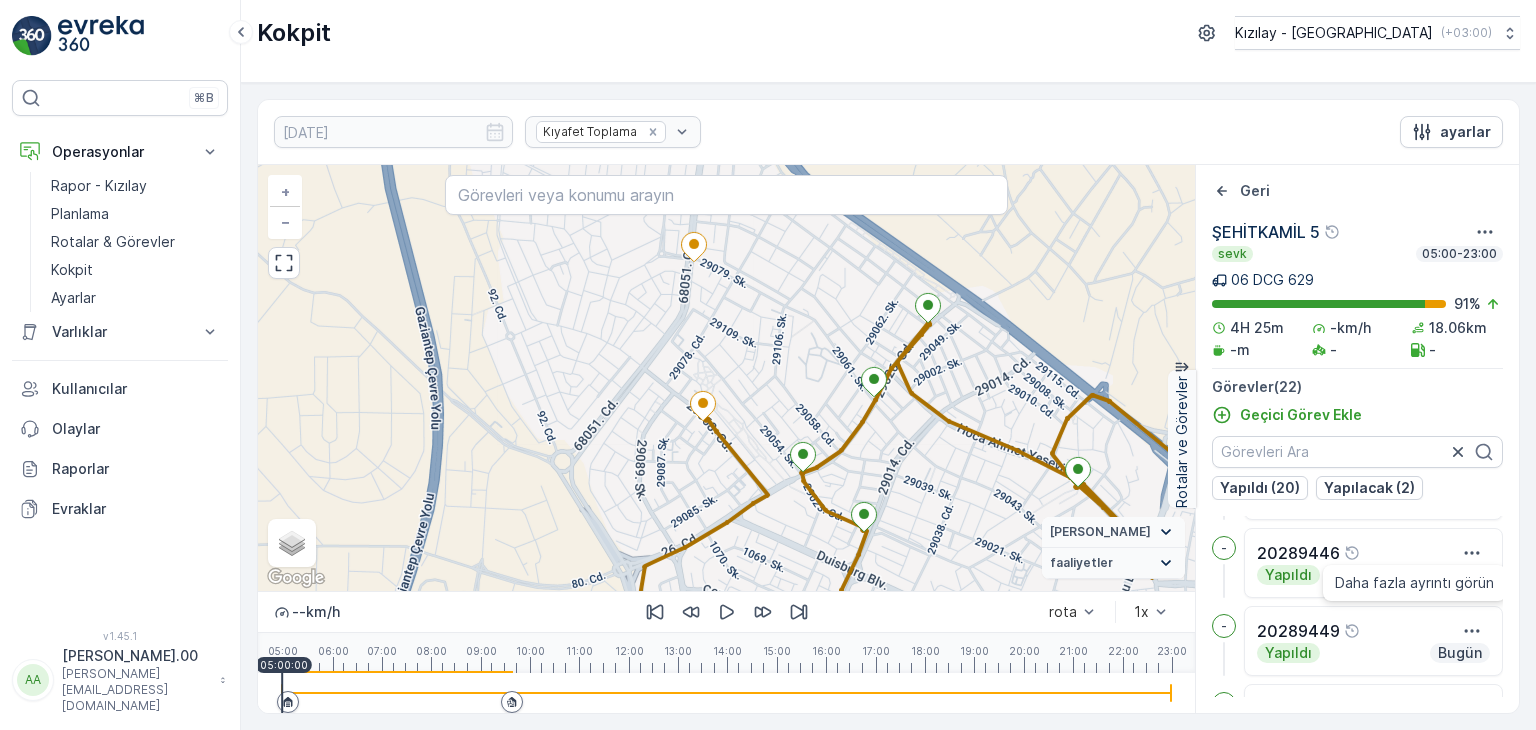 scroll, scrollTop: 400, scrollLeft: 0, axis: vertical 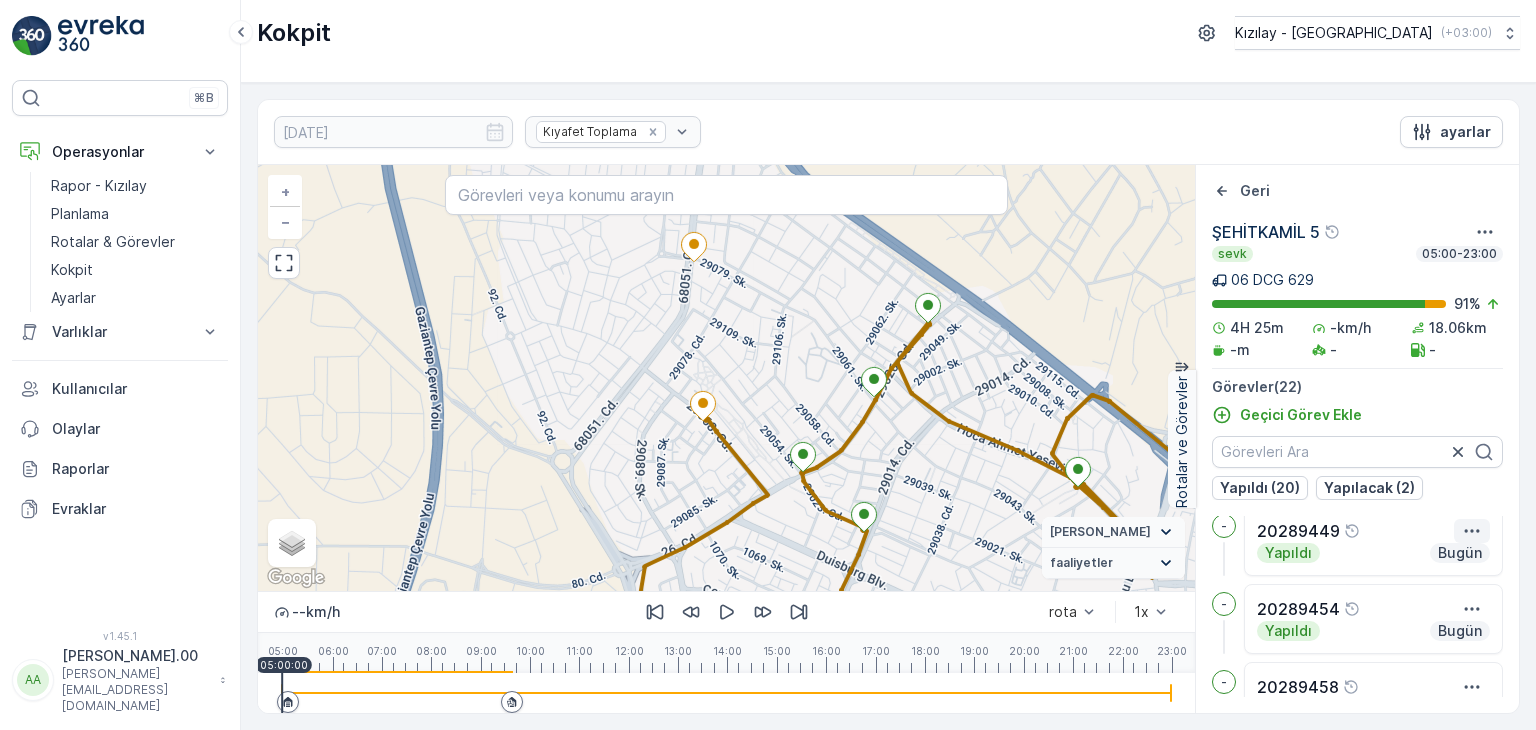 drag, startPoint x: 1461, startPoint y: 532, endPoint x: 1450, endPoint y: 539, distance: 13.038404 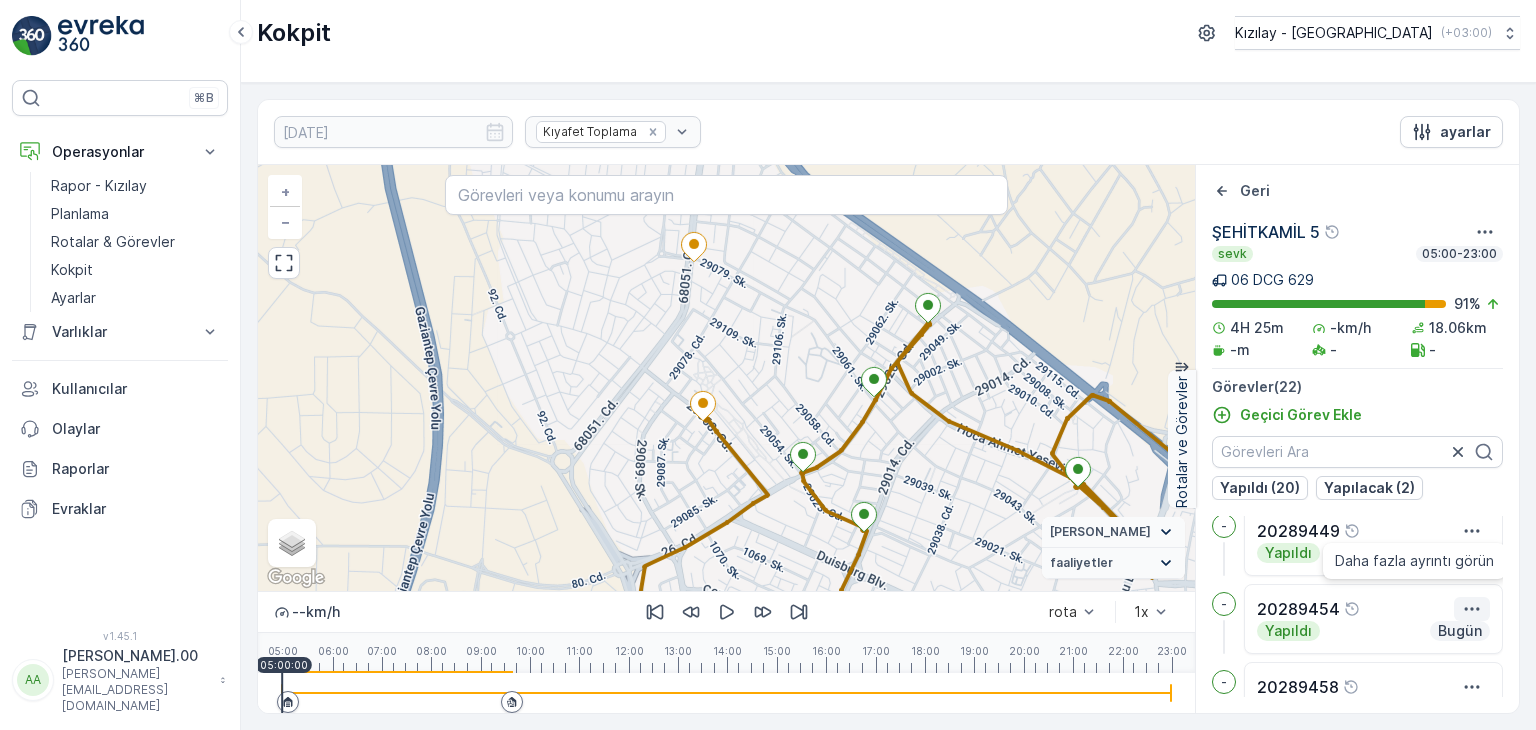 click 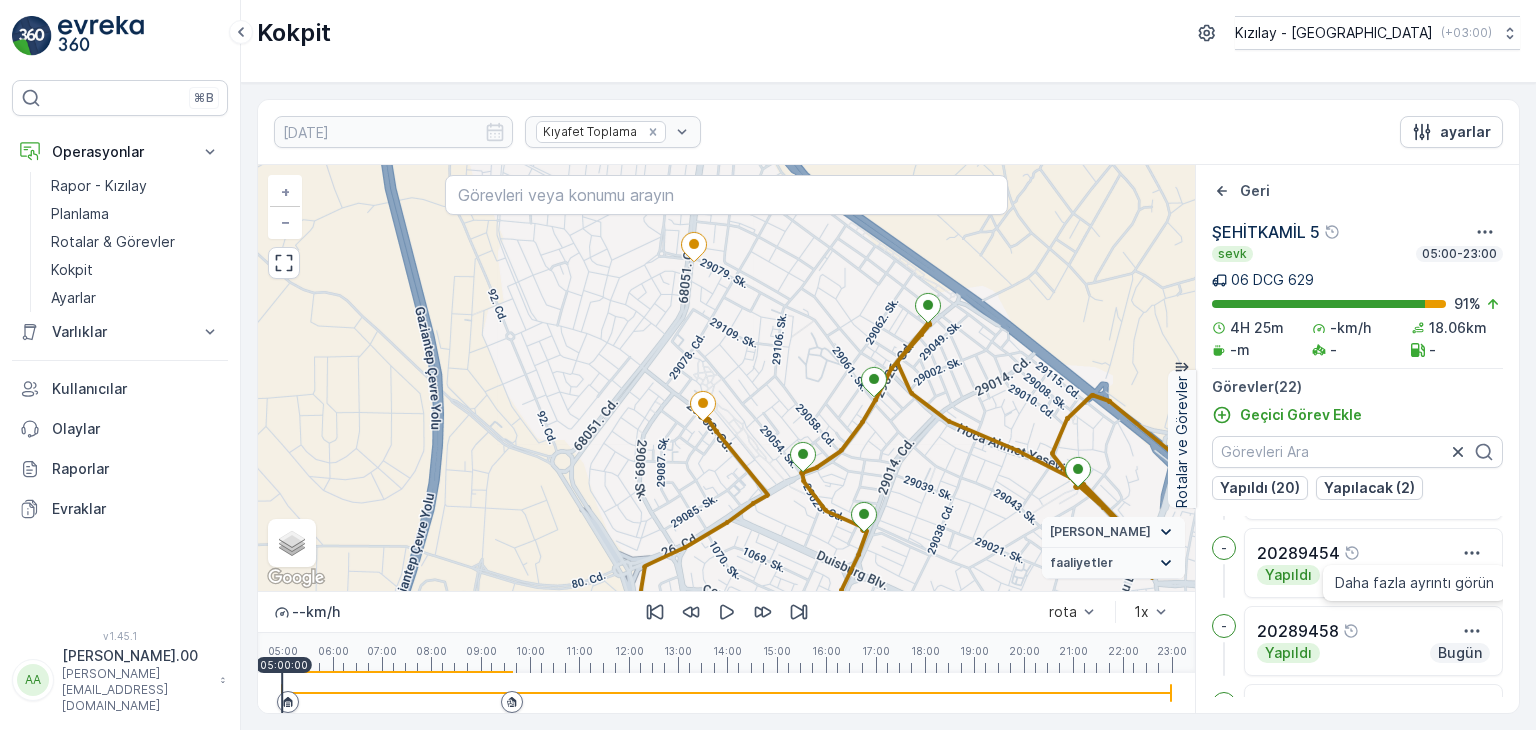 scroll, scrollTop: 500, scrollLeft: 0, axis: vertical 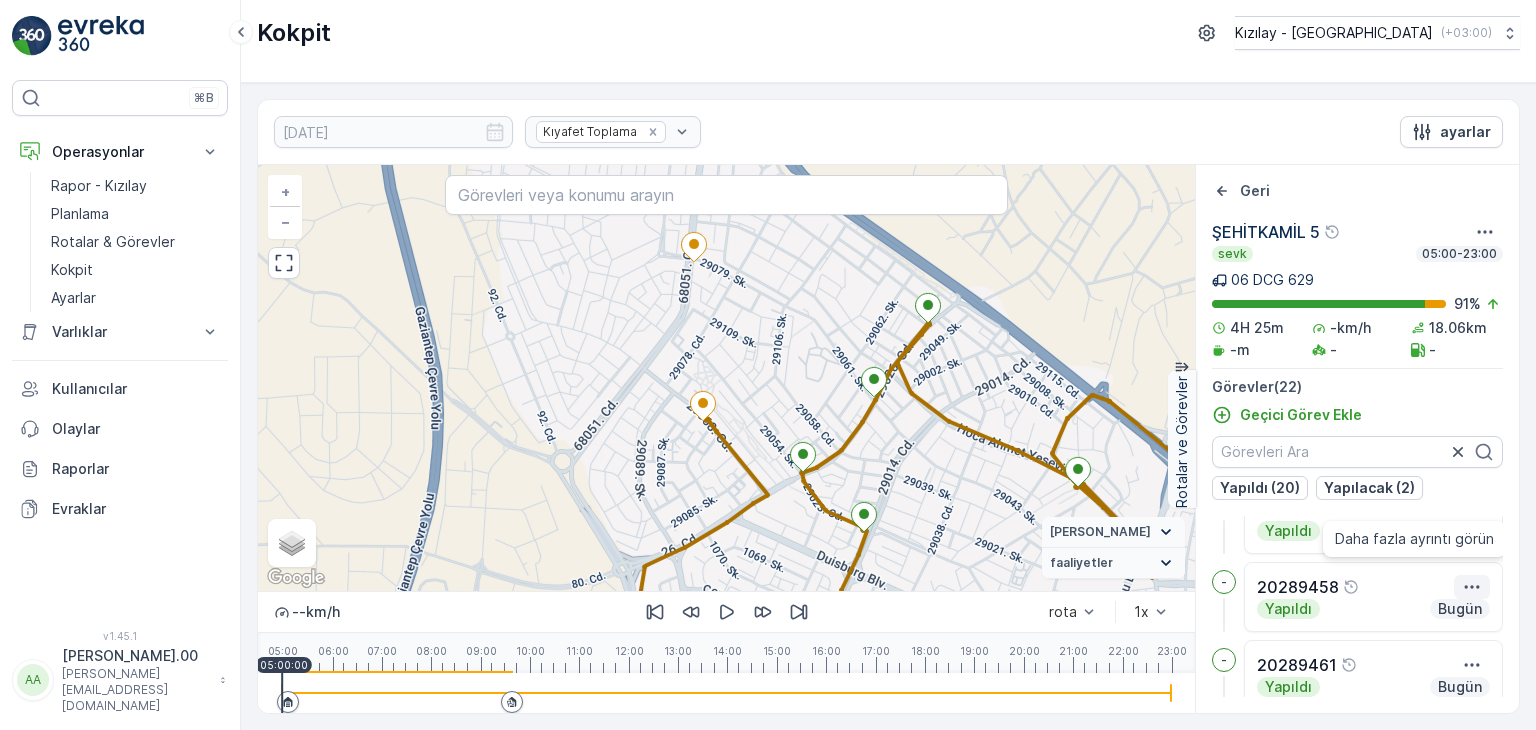 click 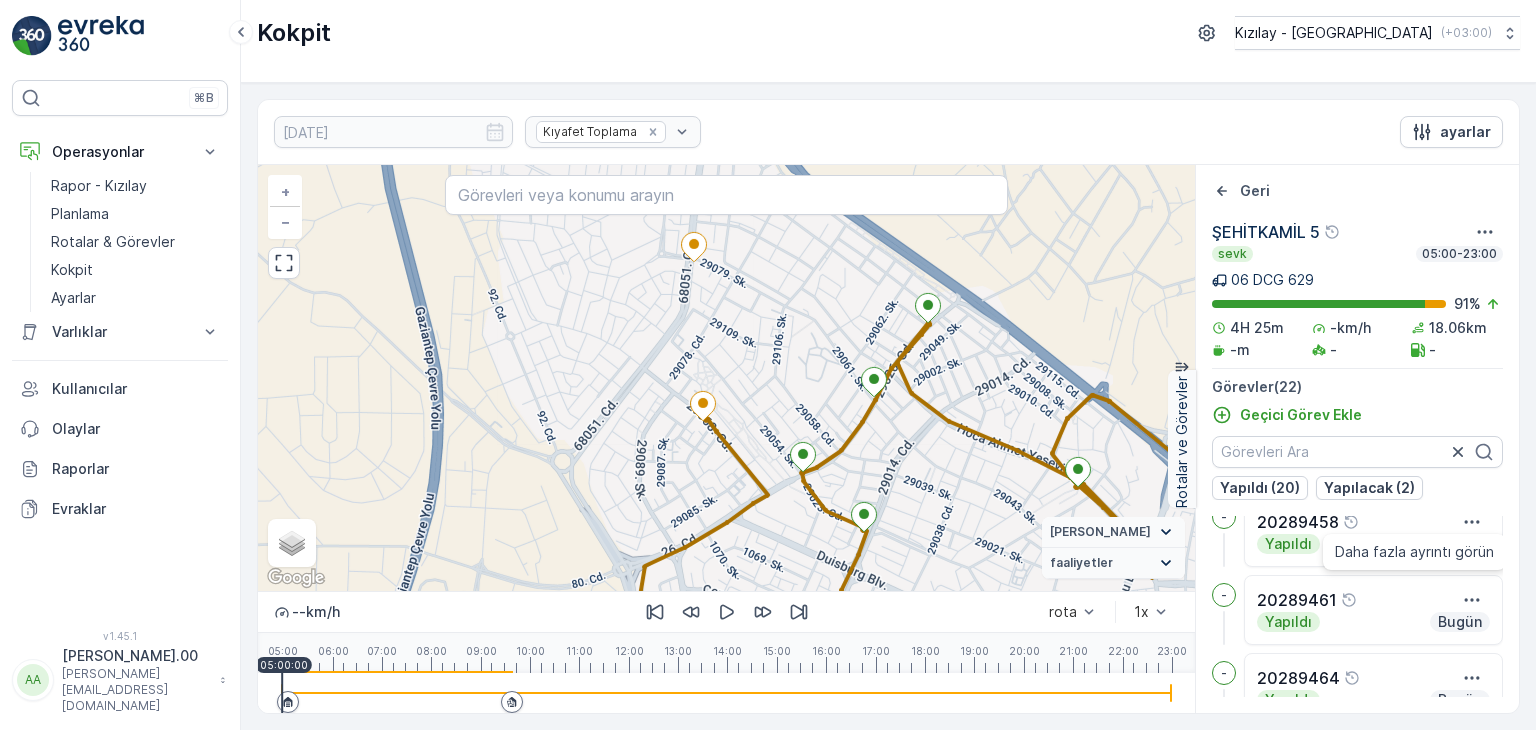 scroll, scrollTop: 600, scrollLeft: 0, axis: vertical 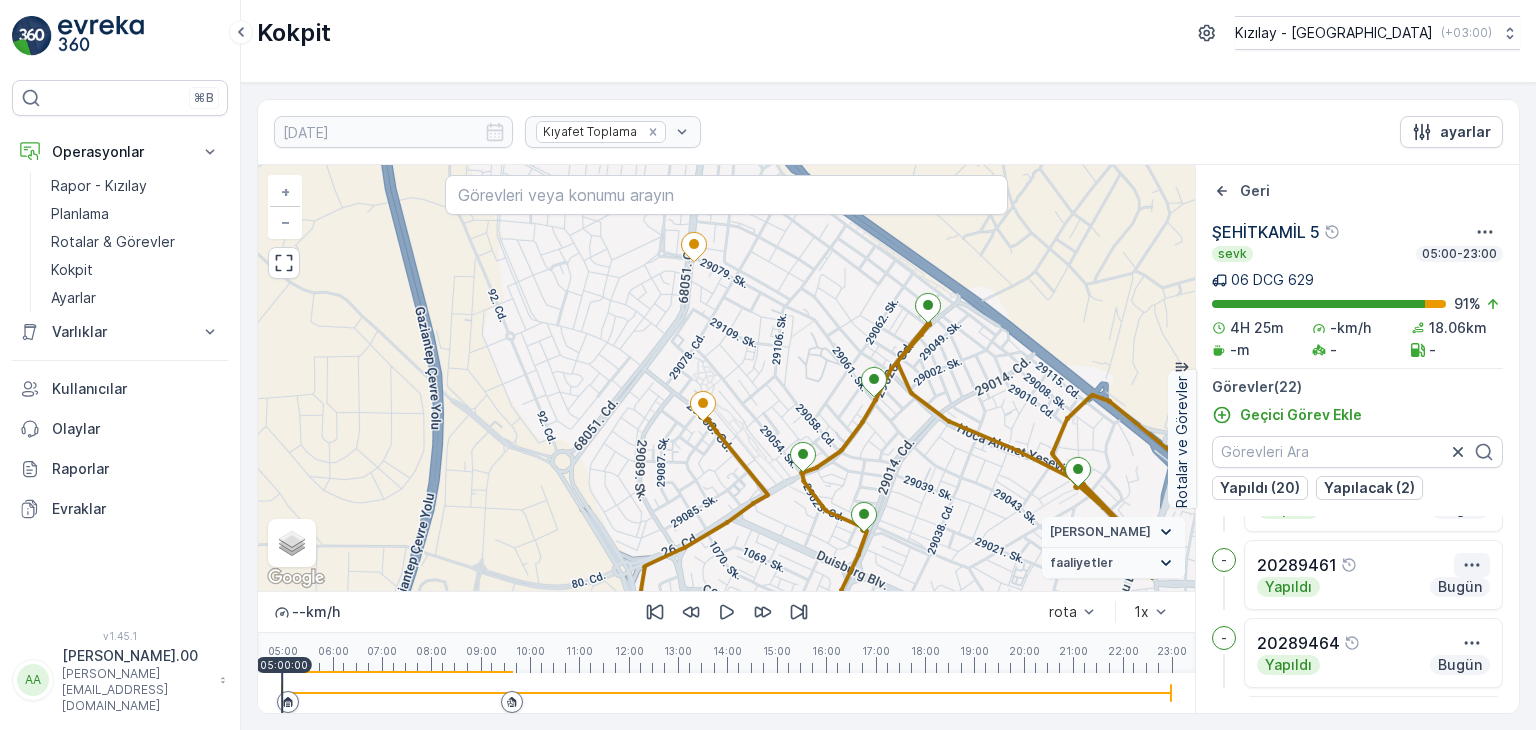 click at bounding box center (1472, 565) 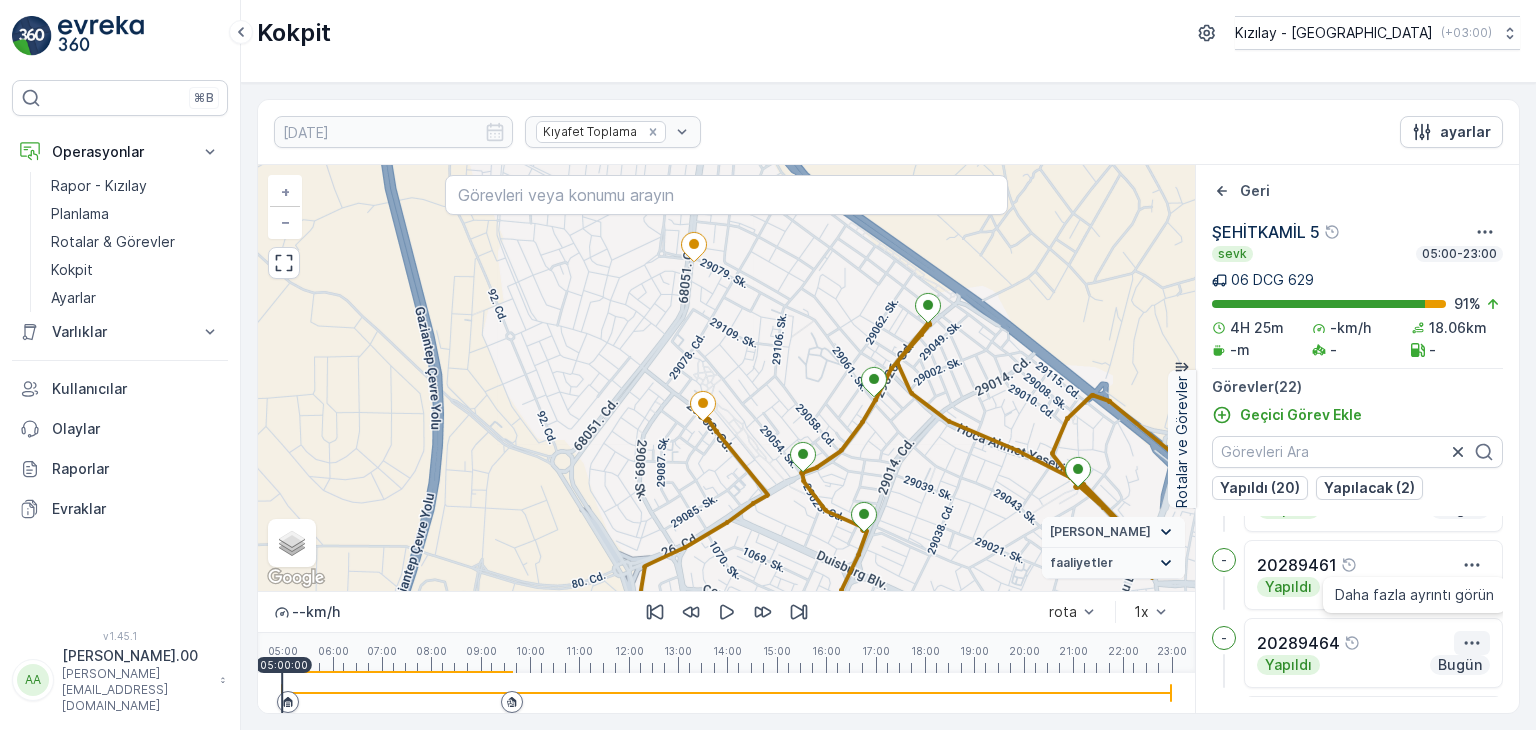 click 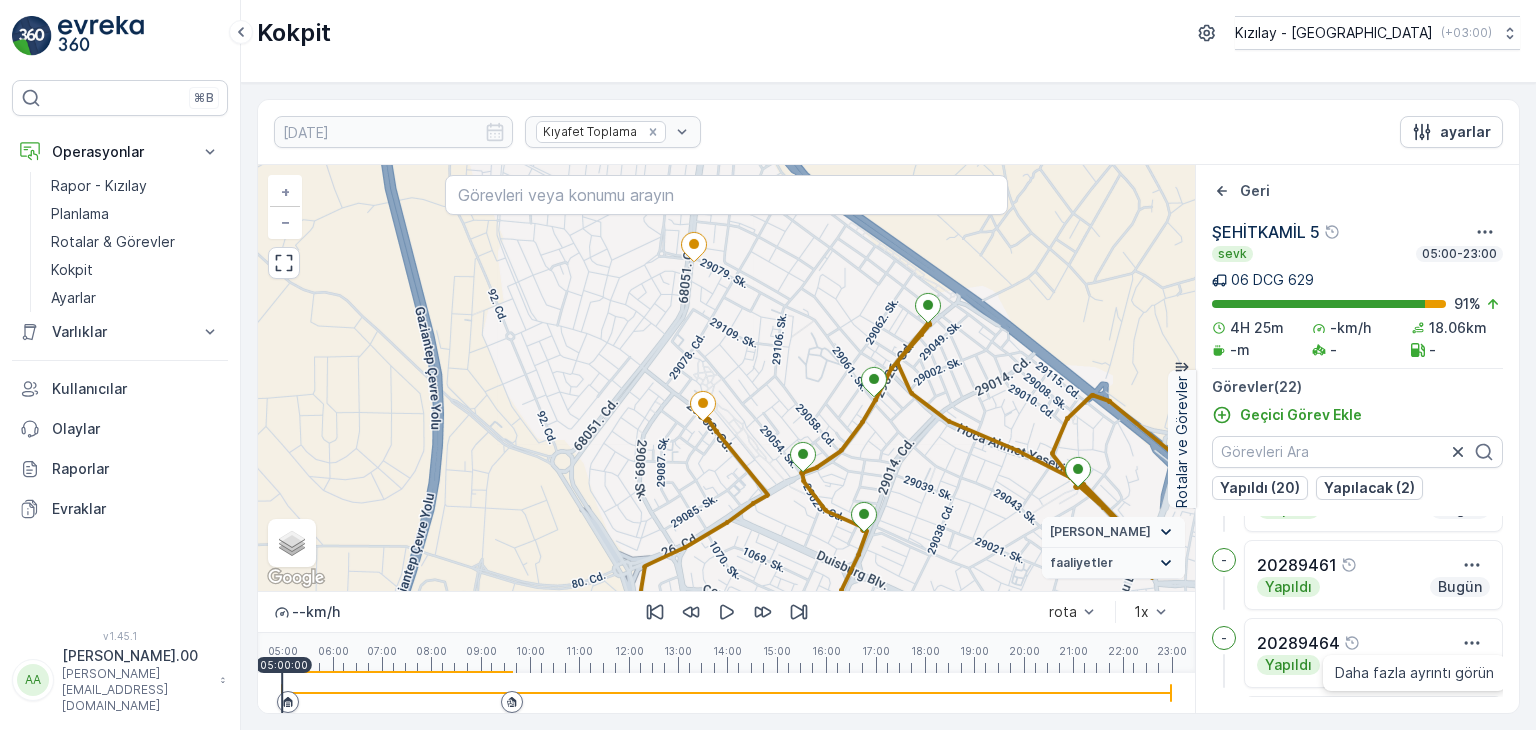 scroll, scrollTop: 700, scrollLeft: 0, axis: vertical 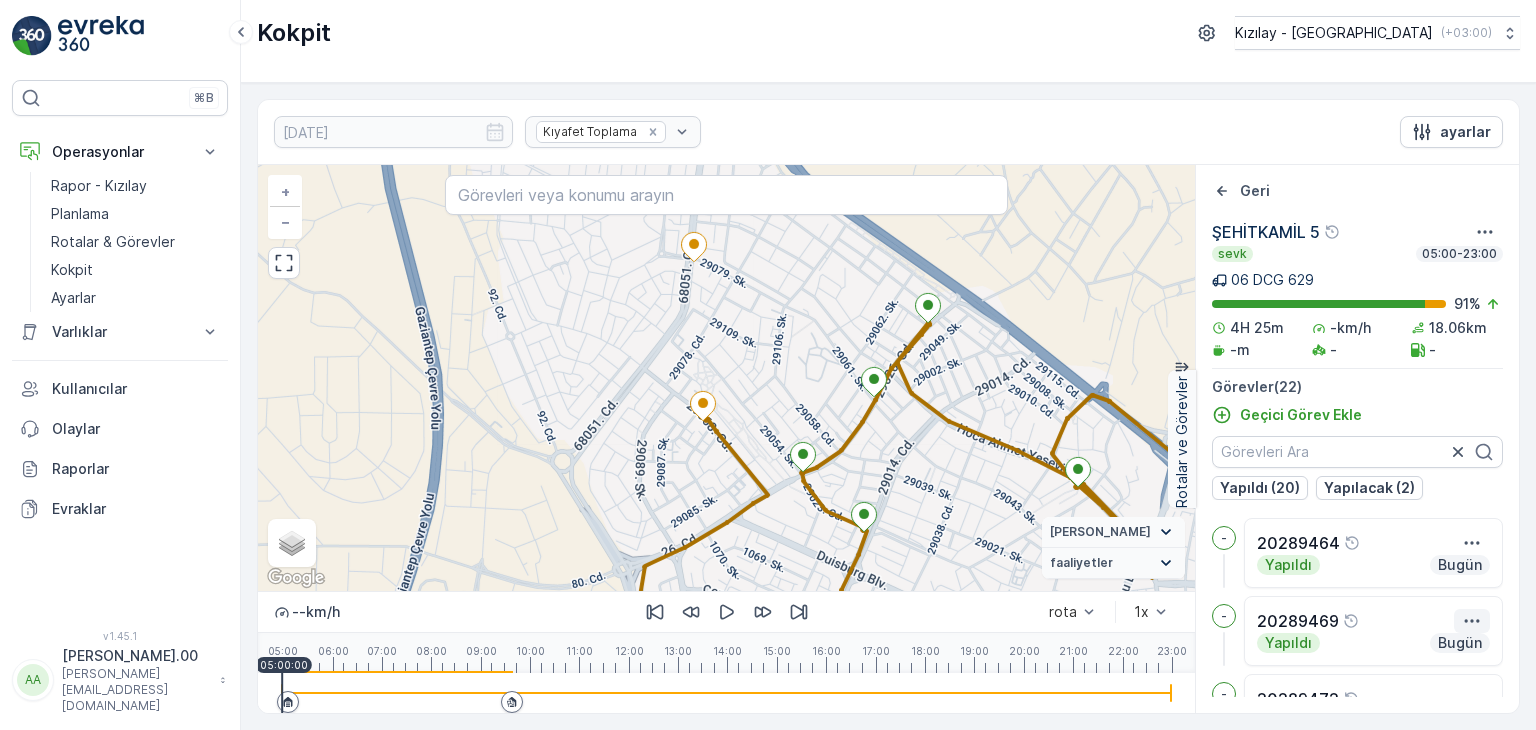 click 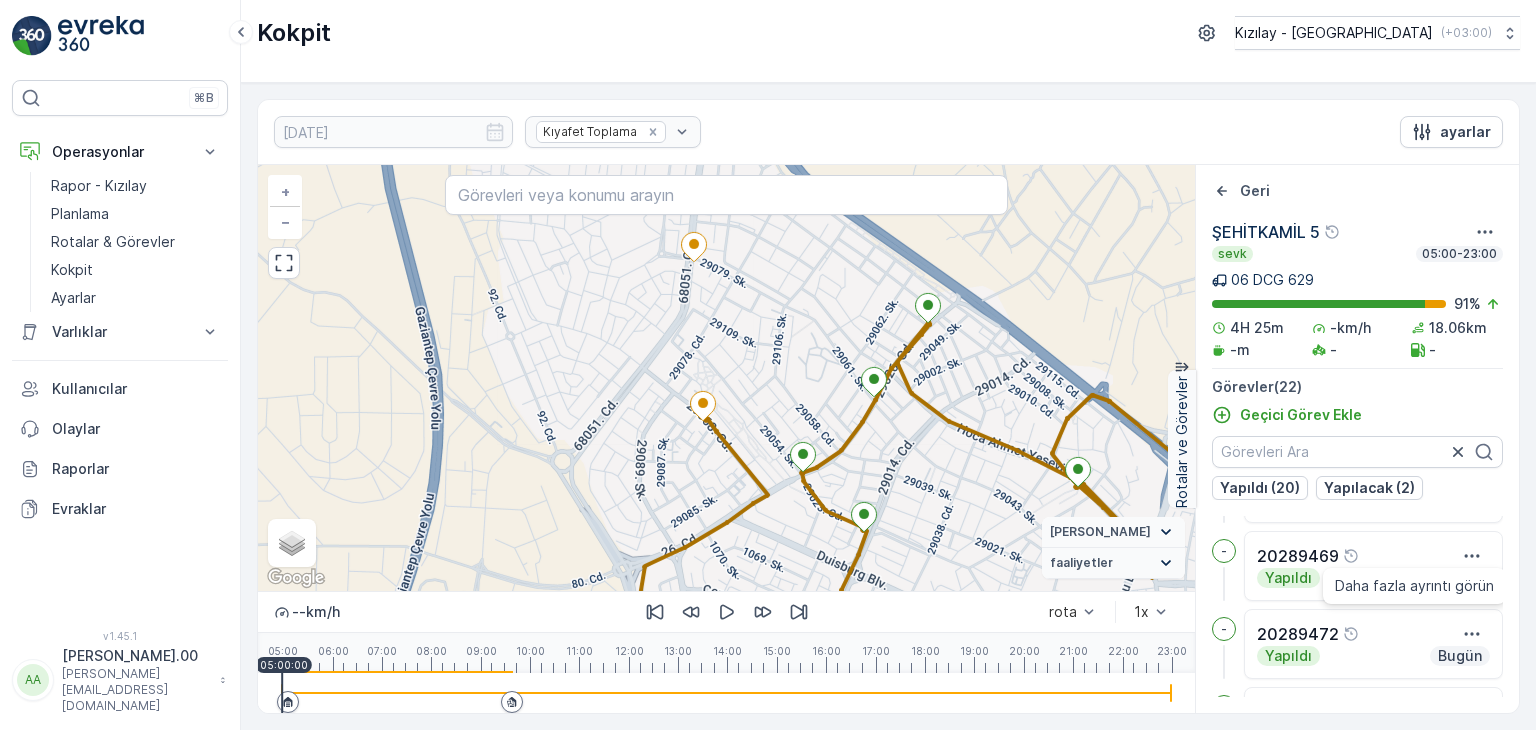 scroll, scrollTop: 800, scrollLeft: 0, axis: vertical 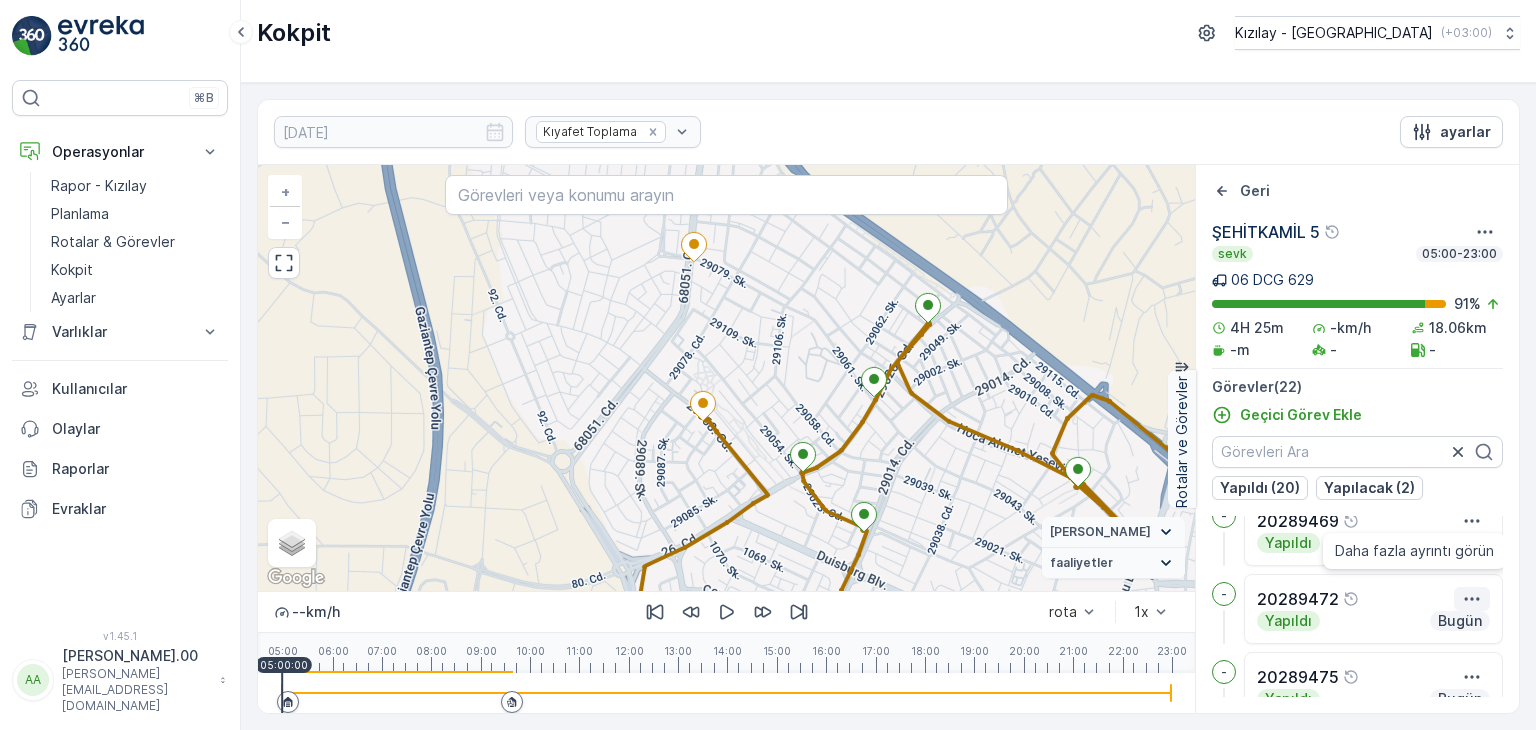 click 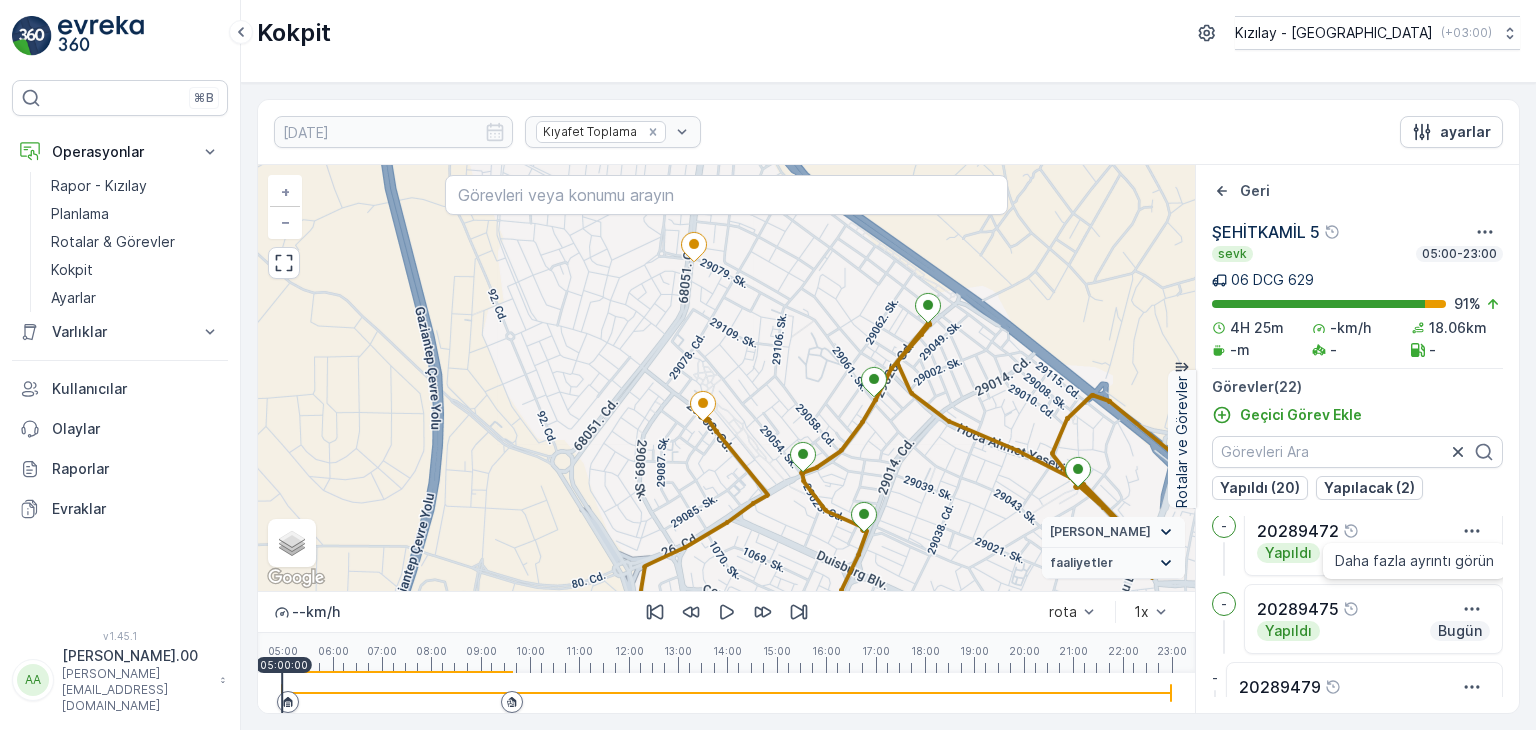 scroll, scrollTop: 900, scrollLeft: 0, axis: vertical 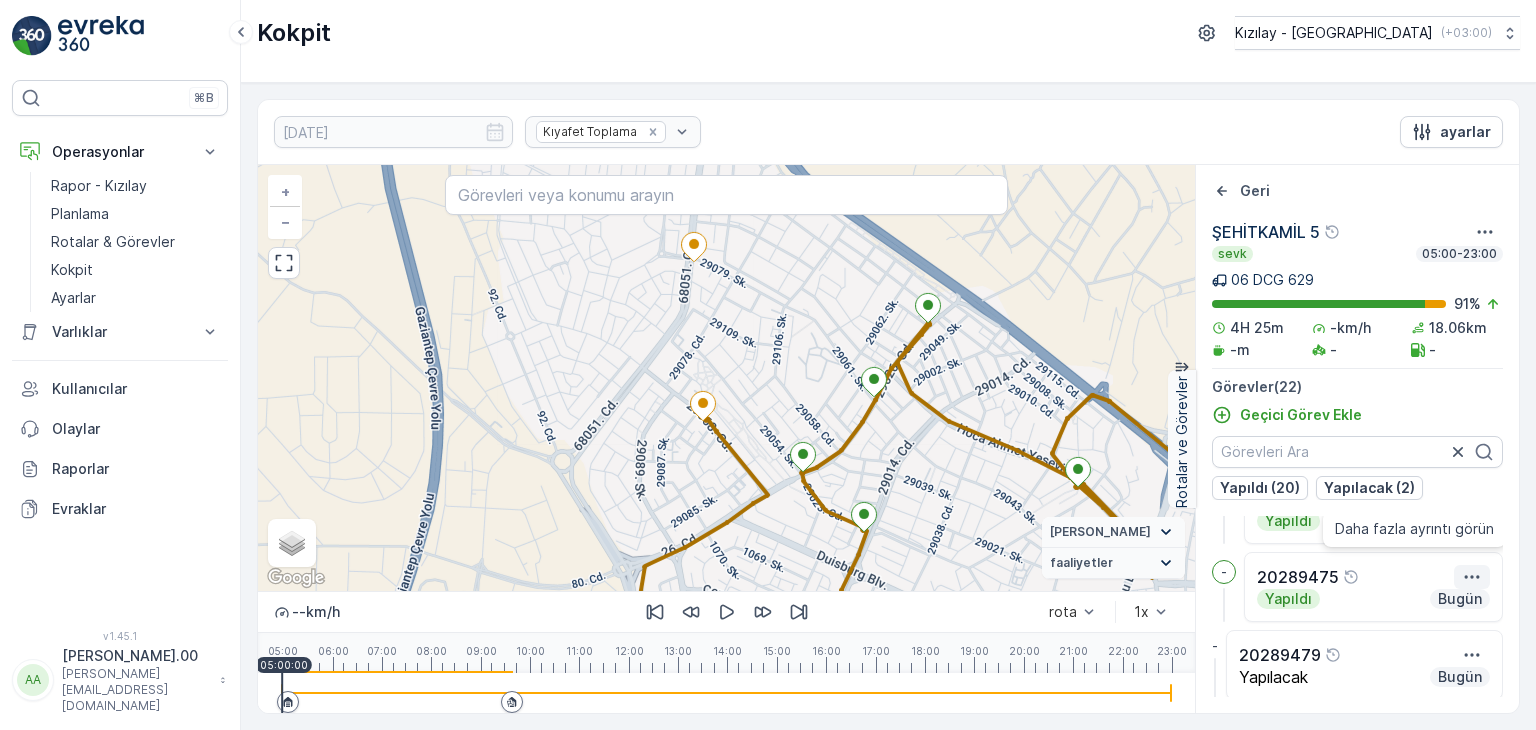 click 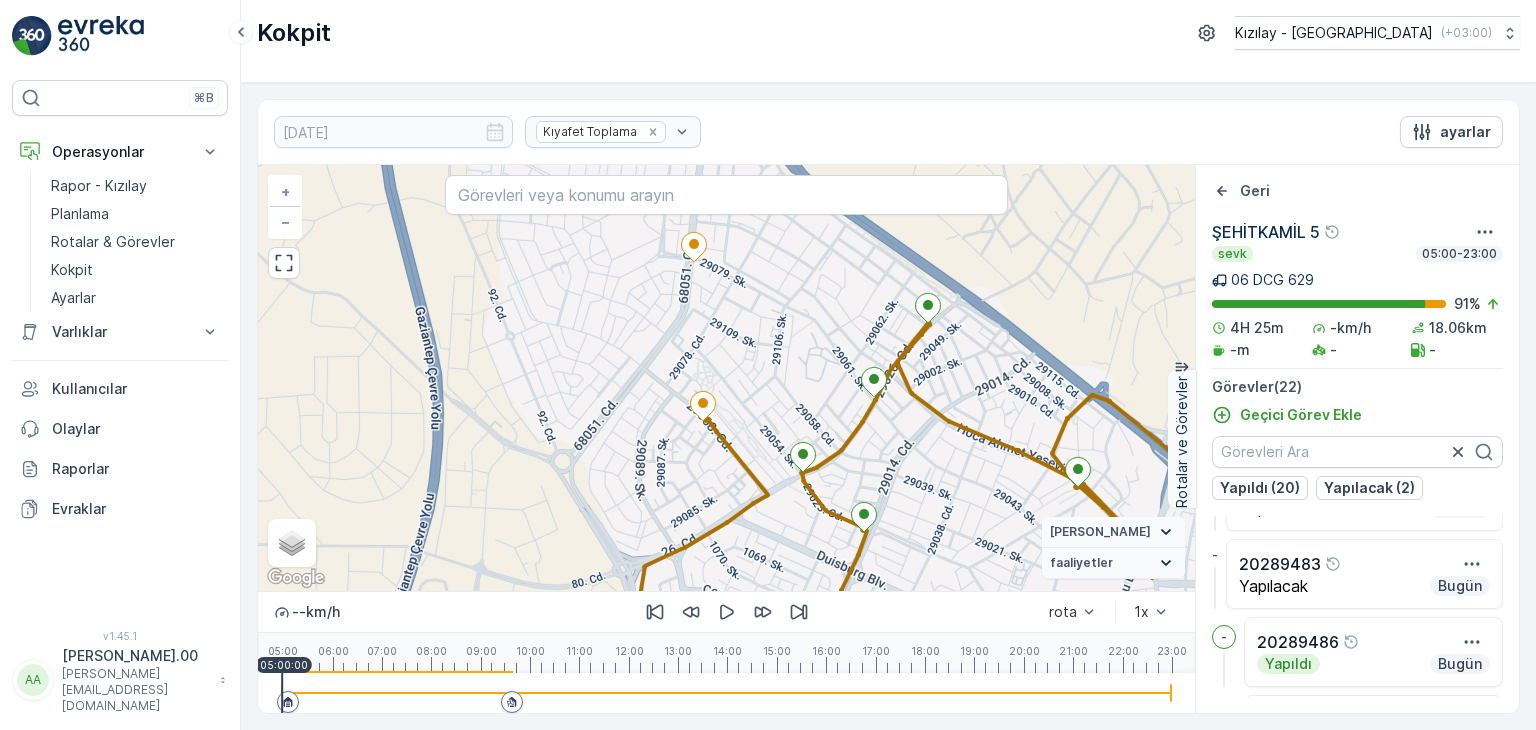 scroll, scrollTop: 1100, scrollLeft: 0, axis: vertical 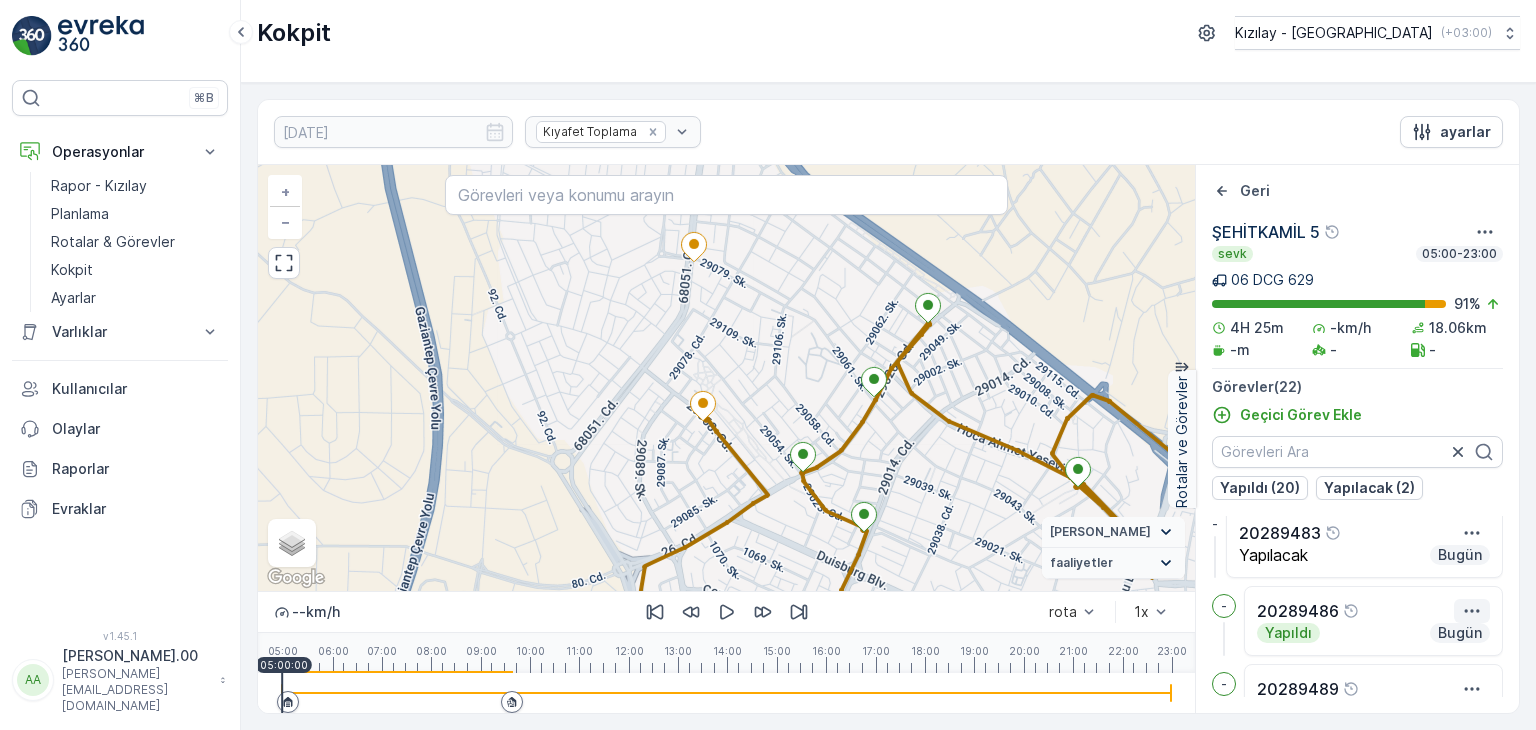 click 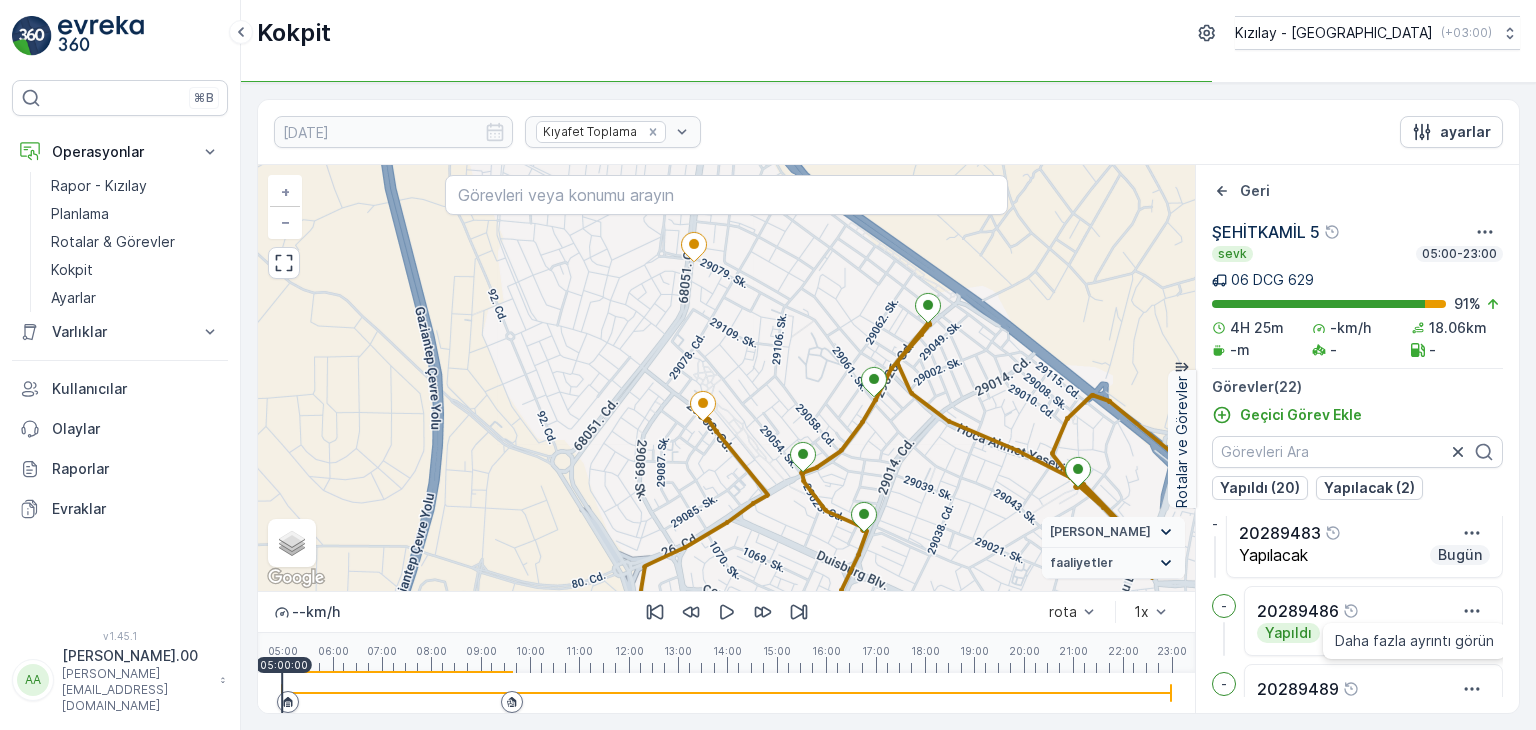 scroll, scrollTop: 1200, scrollLeft: 0, axis: vertical 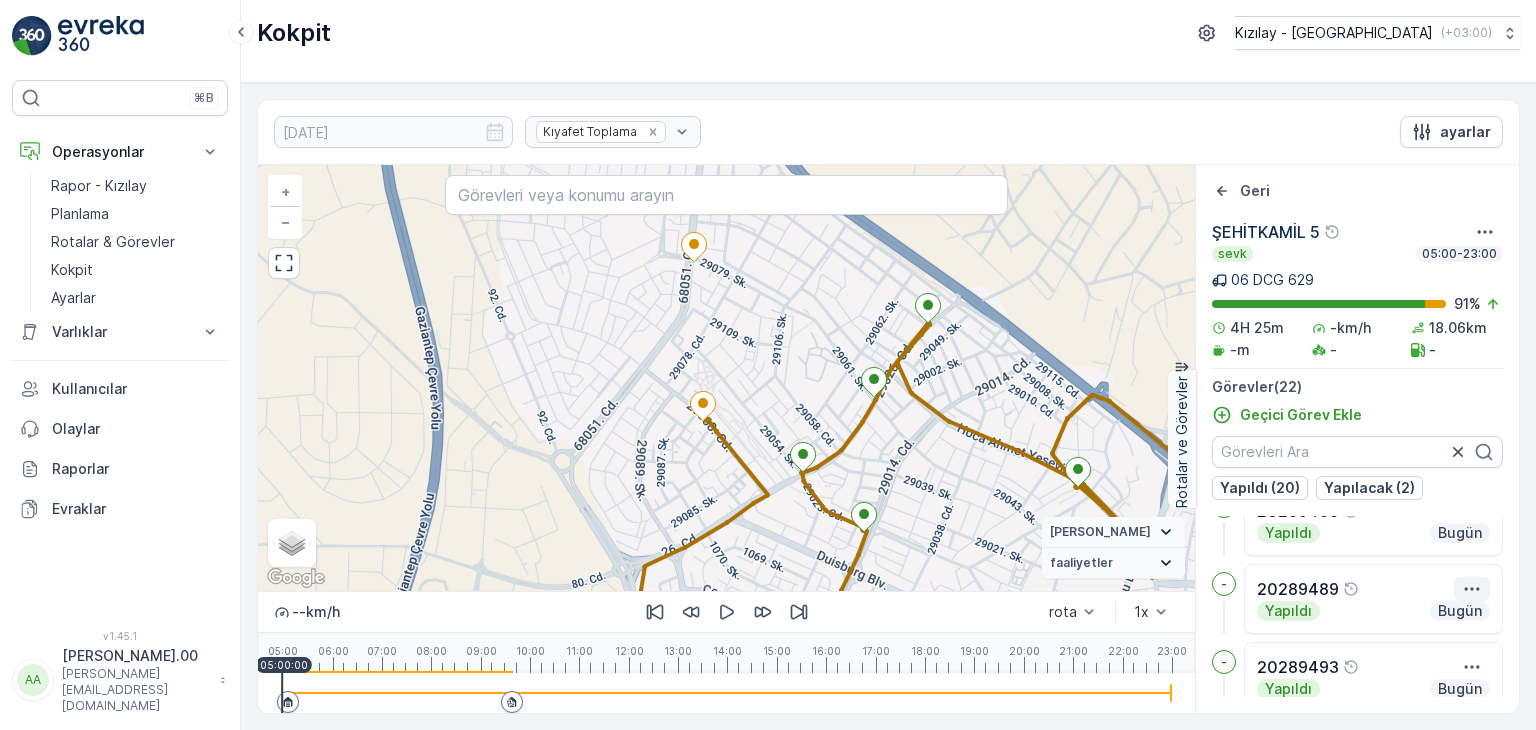 click 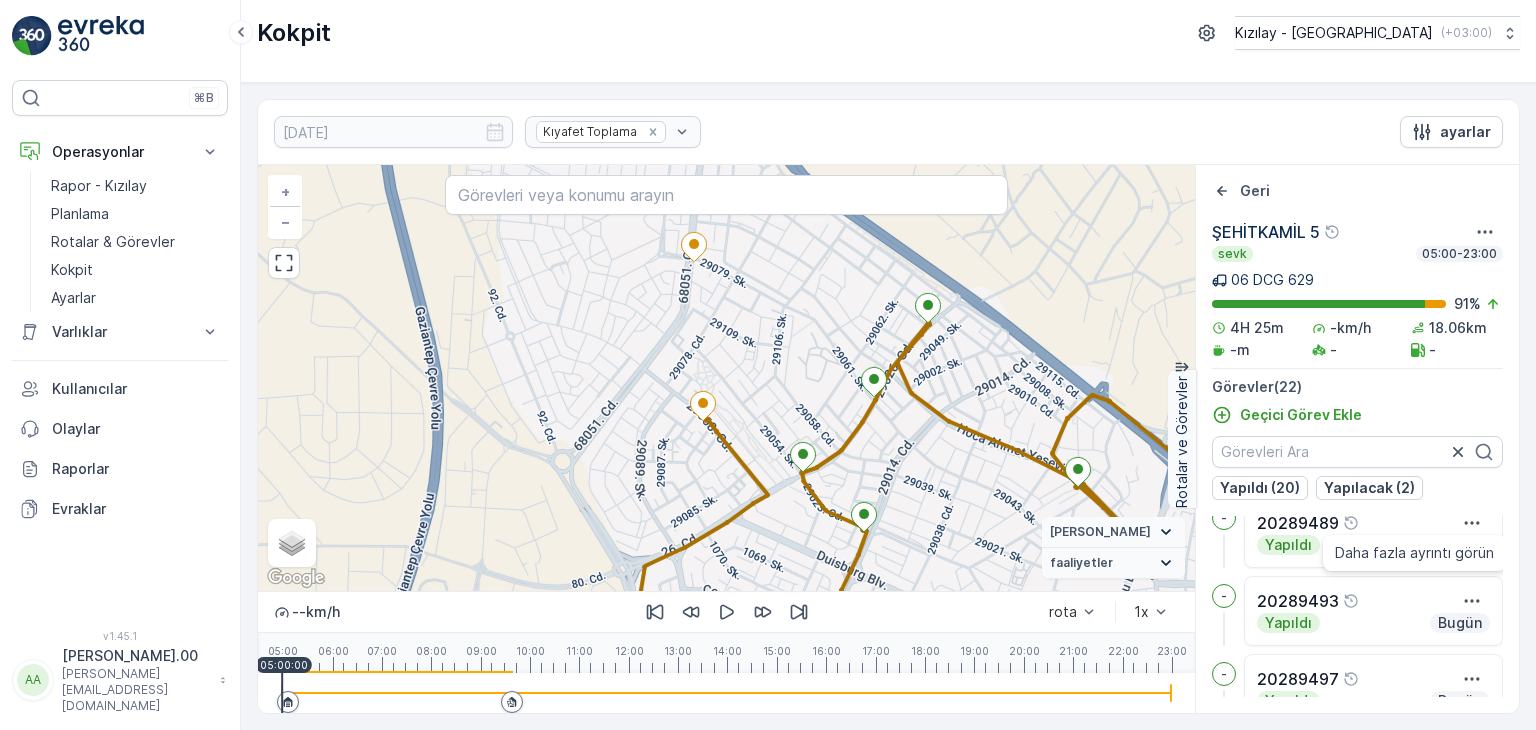 scroll, scrollTop: 1300, scrollLeft: 0, axis: vertical 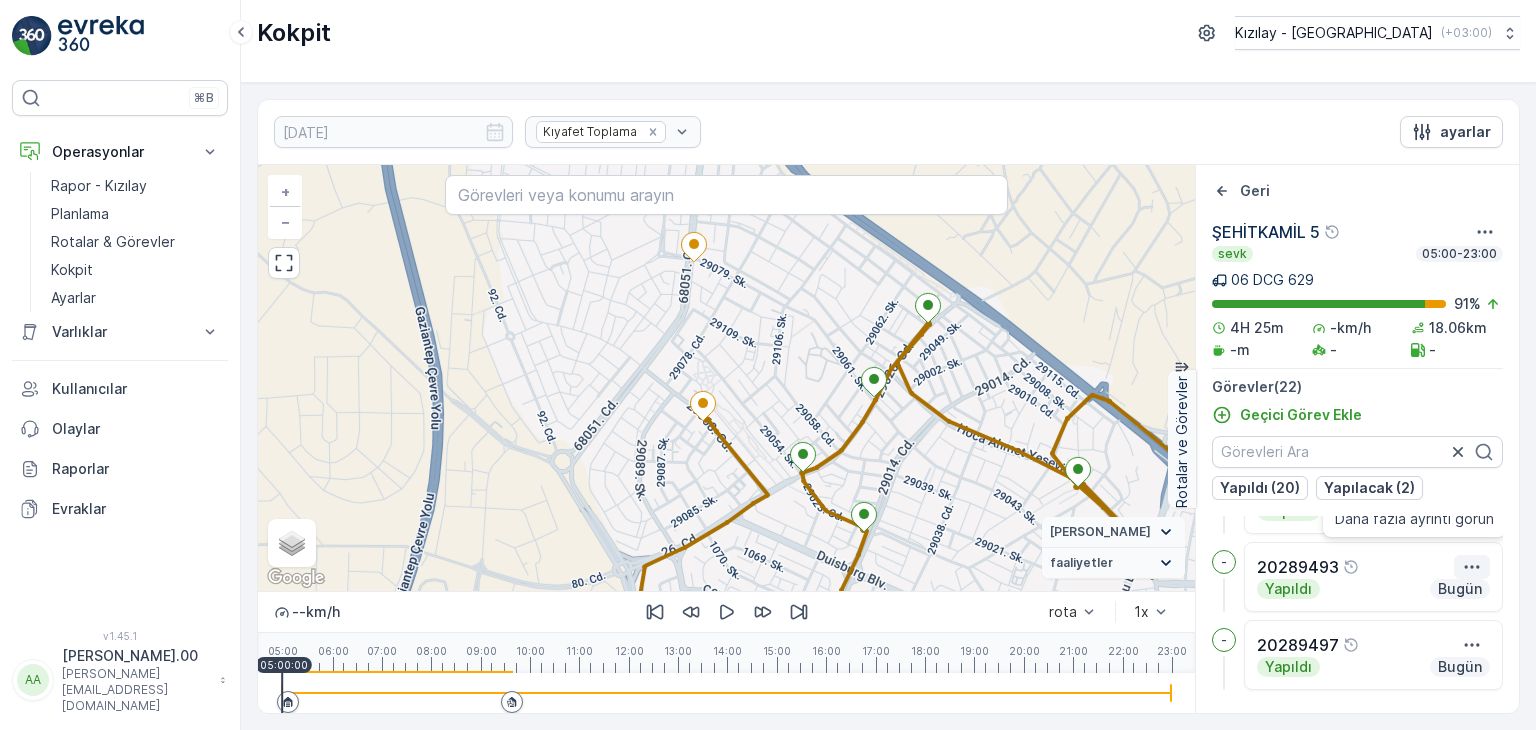click 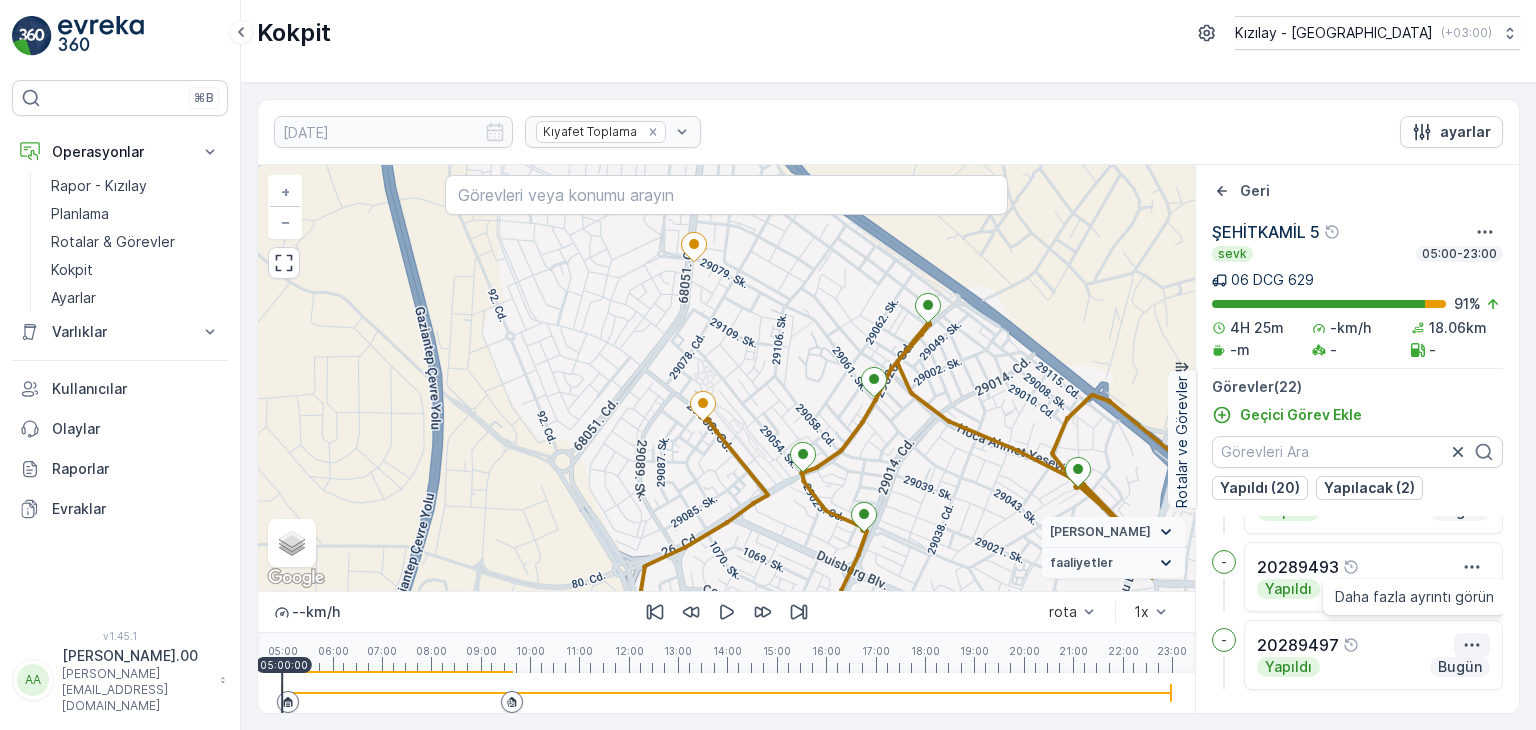 click 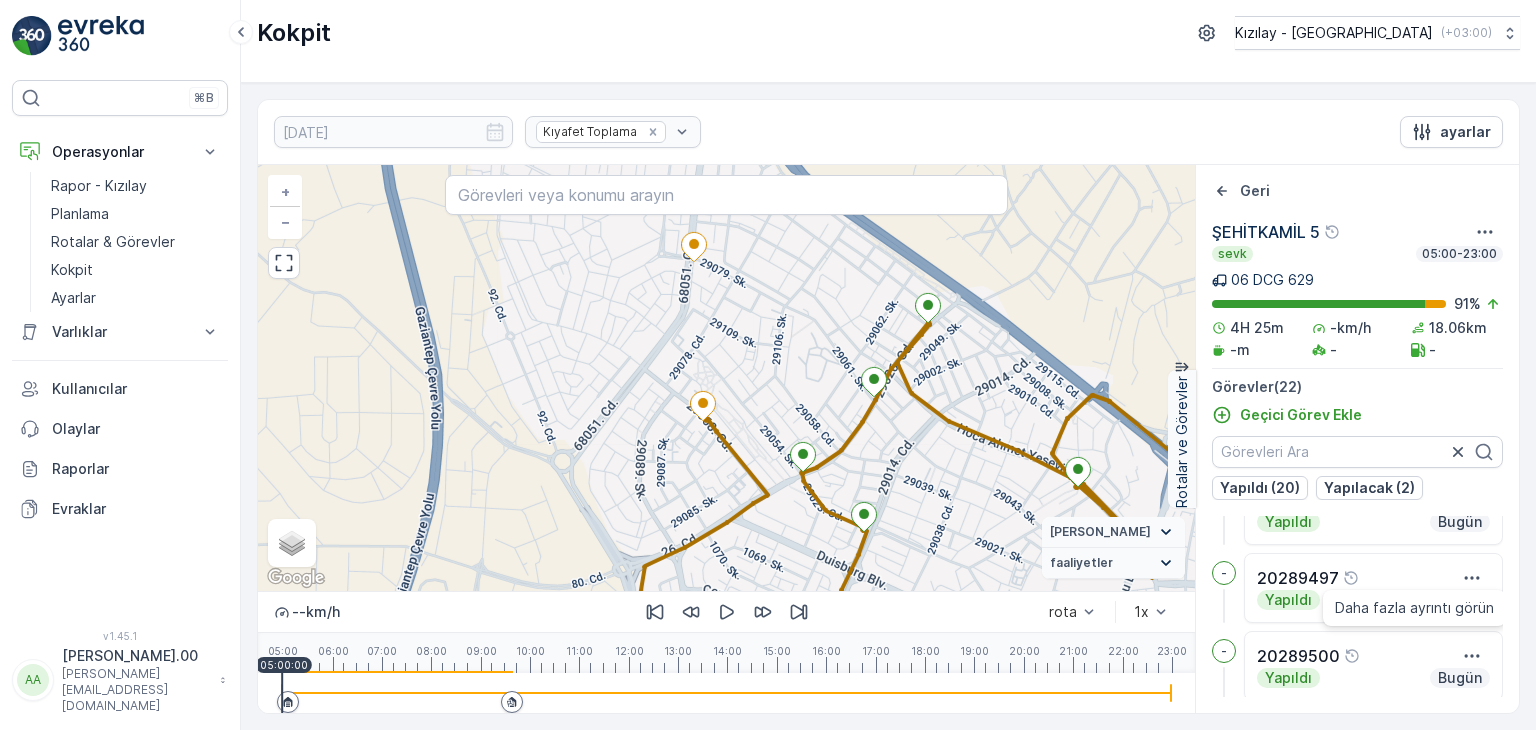 scroll, scrollTop: 1401, scrollLeft: 0, axis: vertical 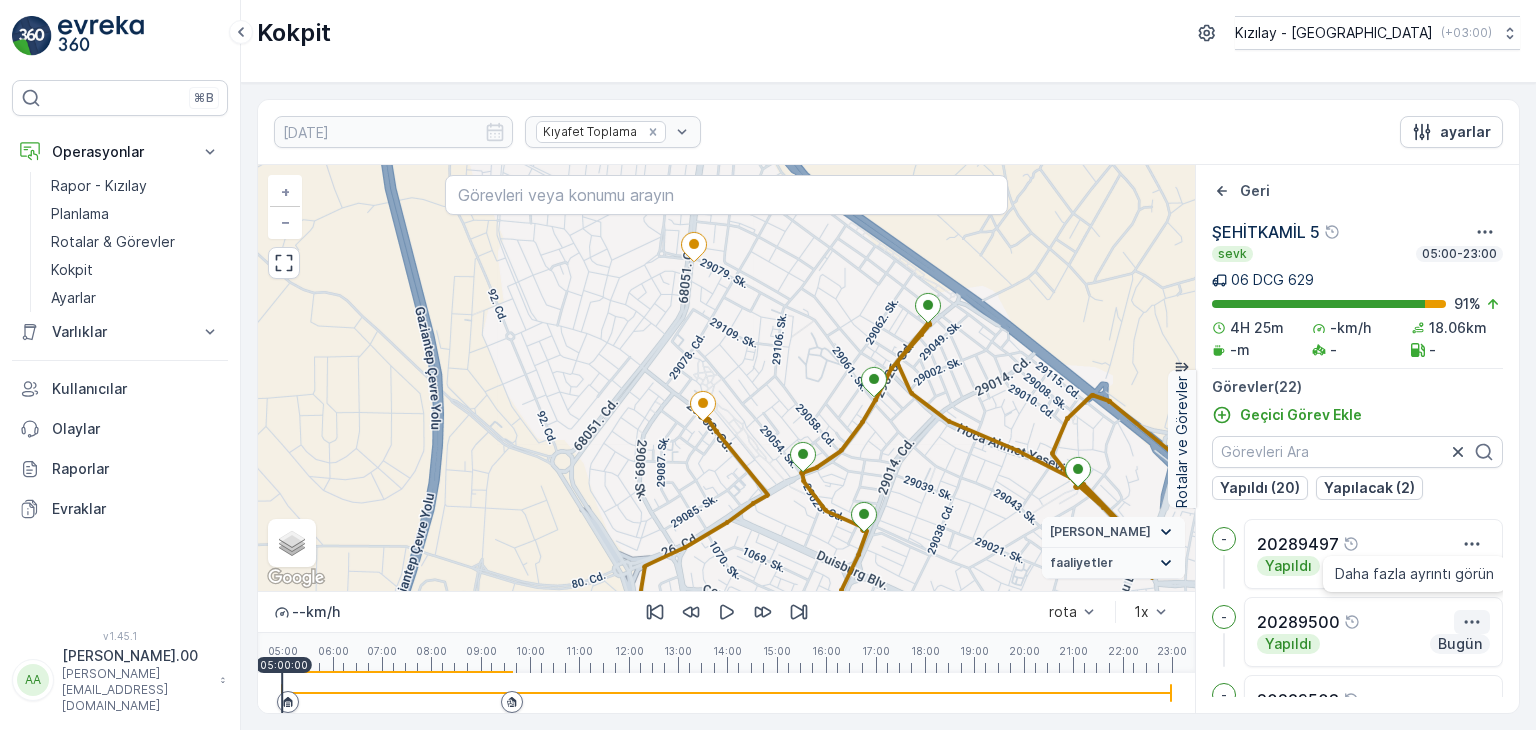 click 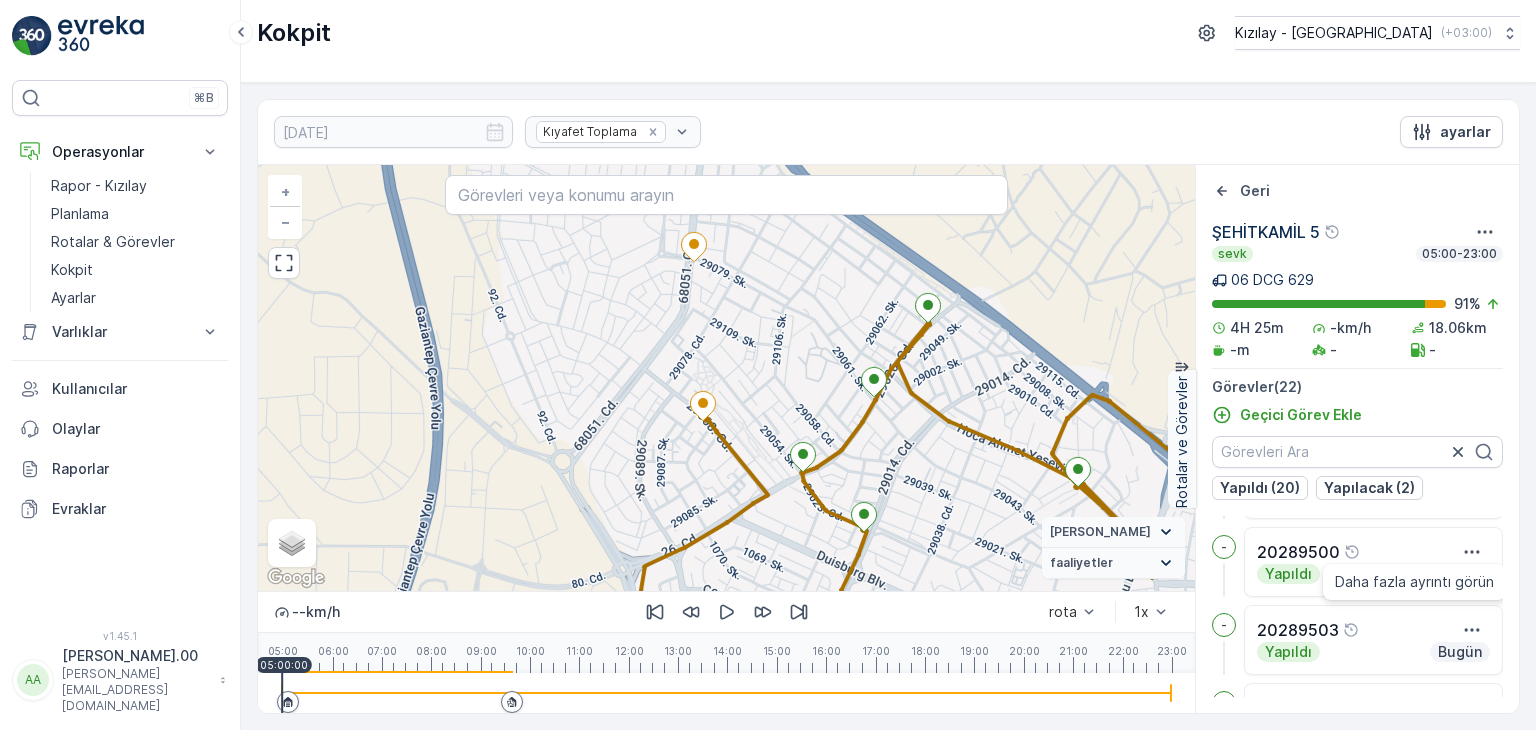 scroll, scrollTop: 1501, scrollLeft: 0, axis: vertical 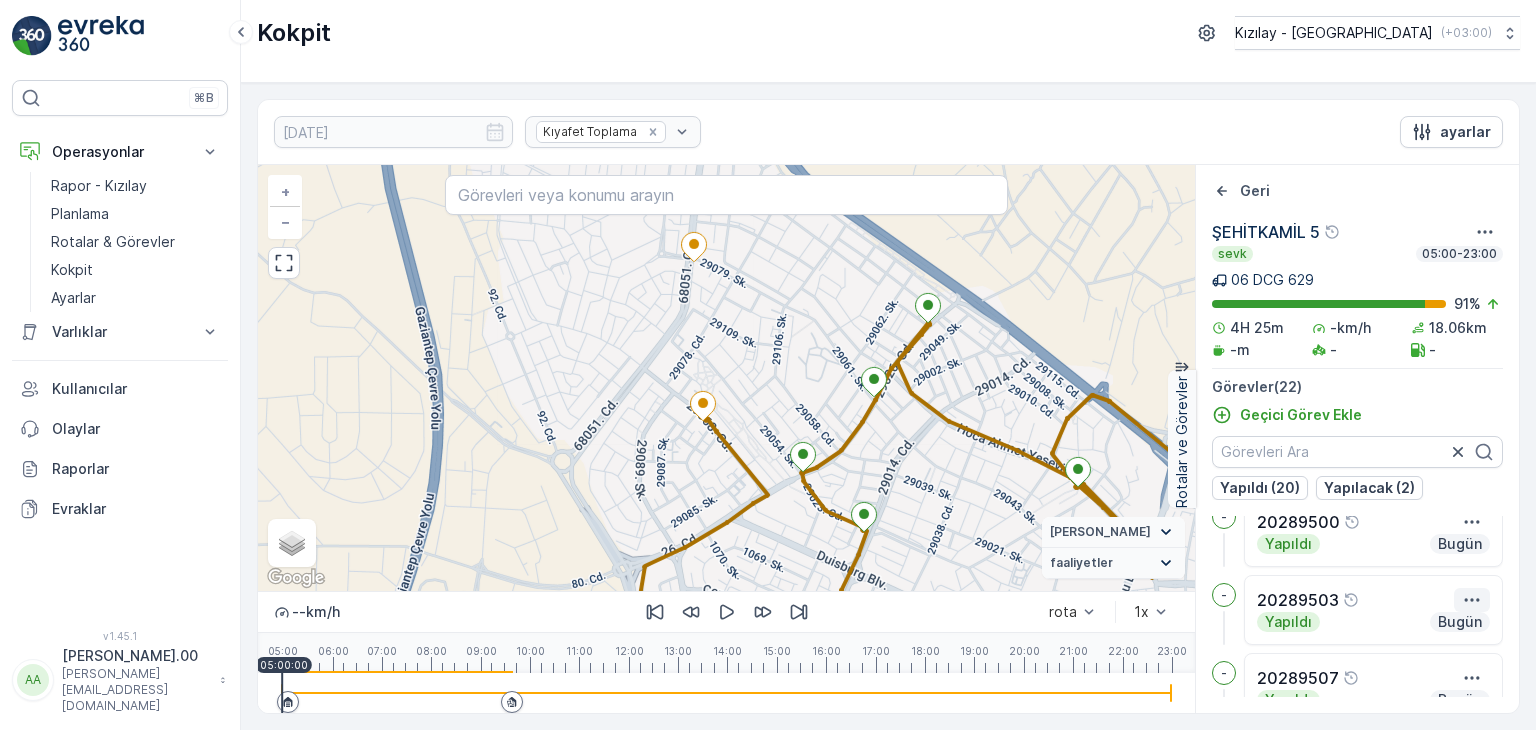 click 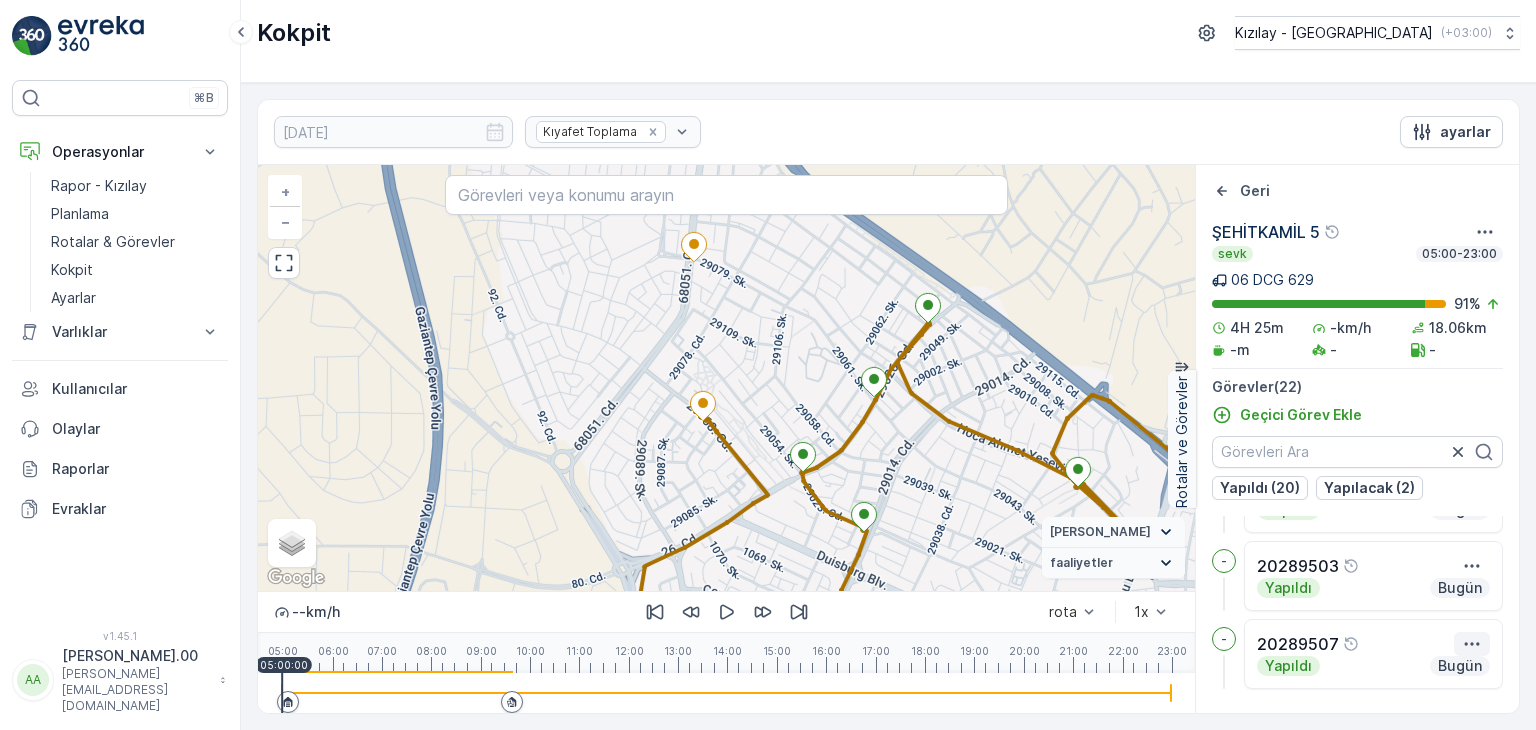click on "- 20289493 Yapıldı Bugün - 20289497 Yapıldı Bugün - 20289500 Yapıldı Bugün - 20289503 Yapıldı Bugün - 20289507 Yapıldı Bugün" at bounding box center [1357, 606] 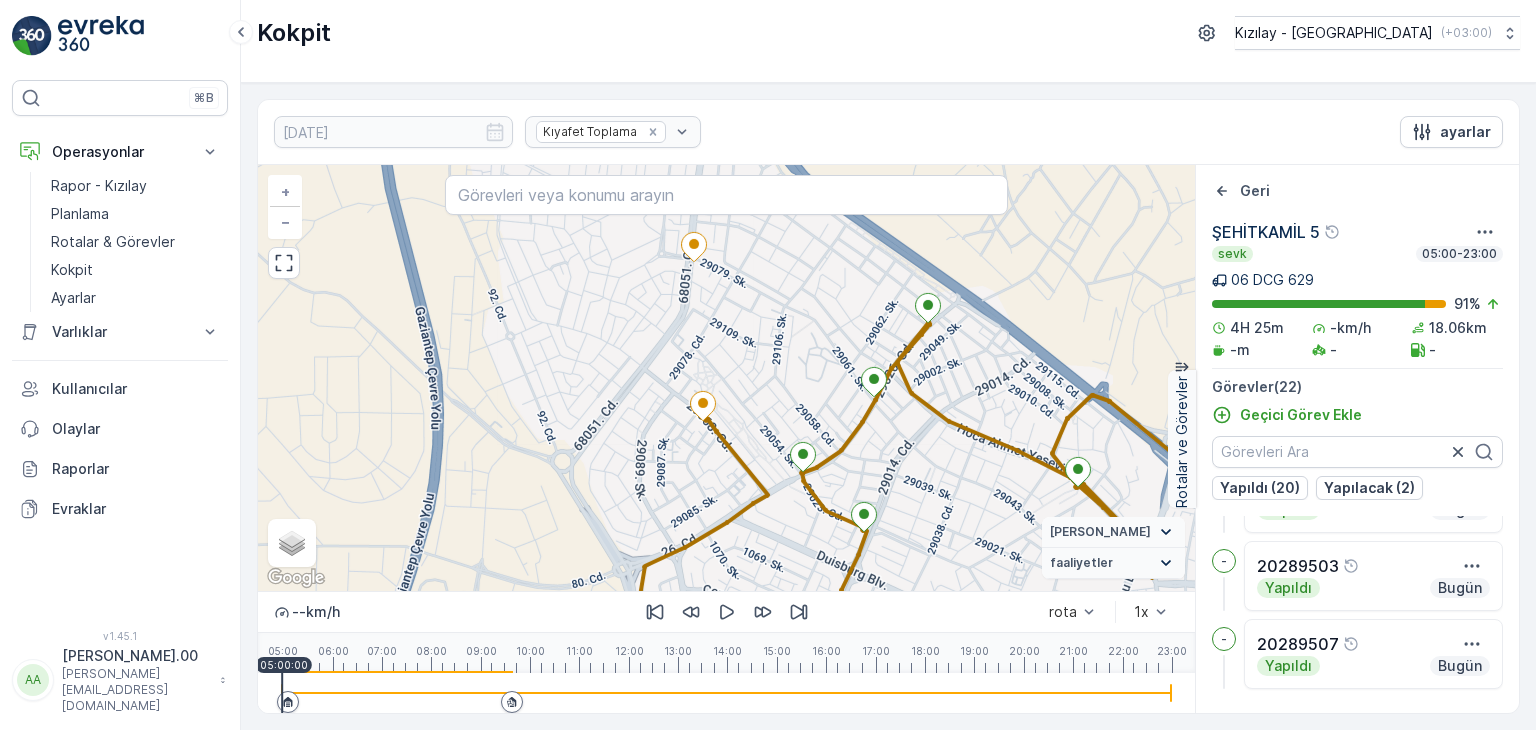 scroll, scrollTop: 1535, scrollLeft: 0, axis: vertical 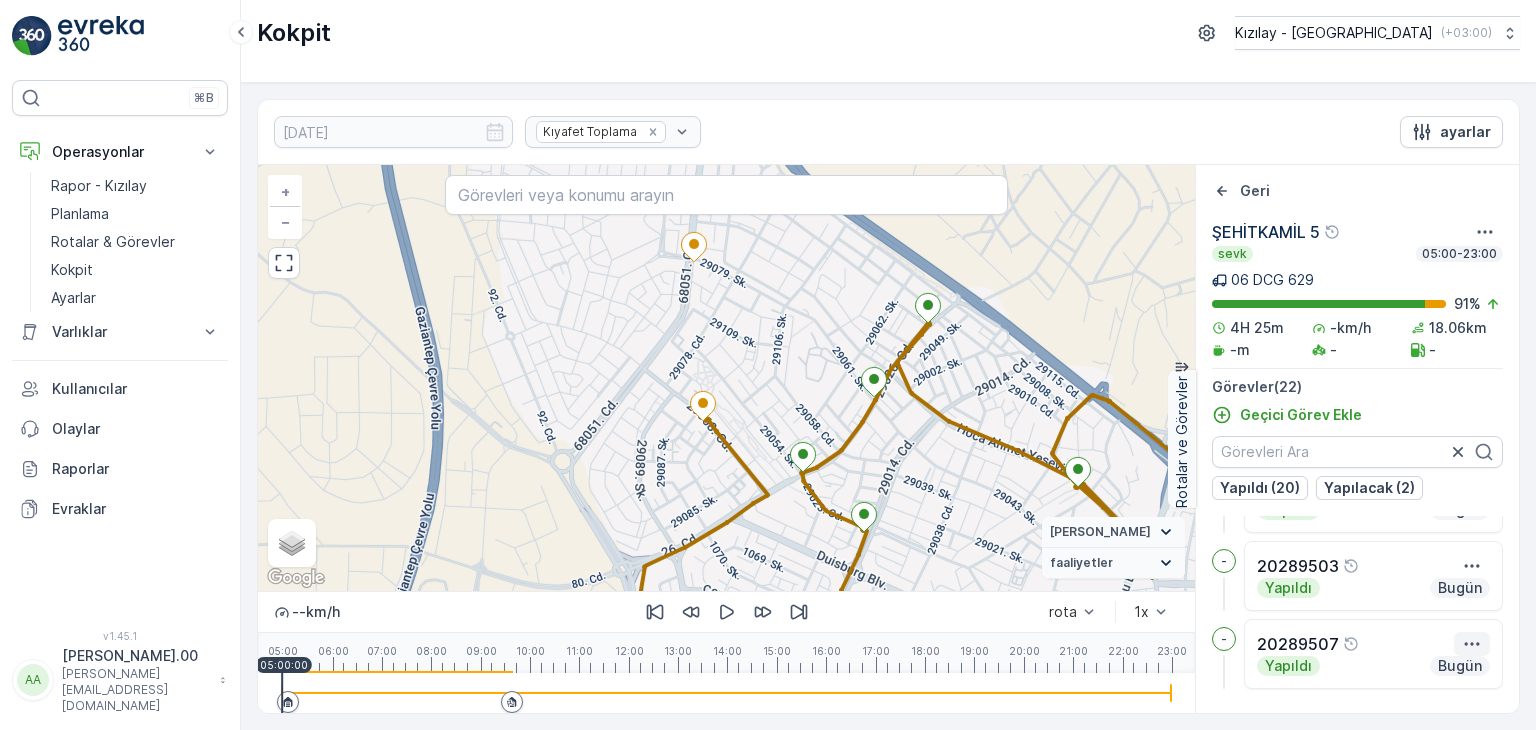 click 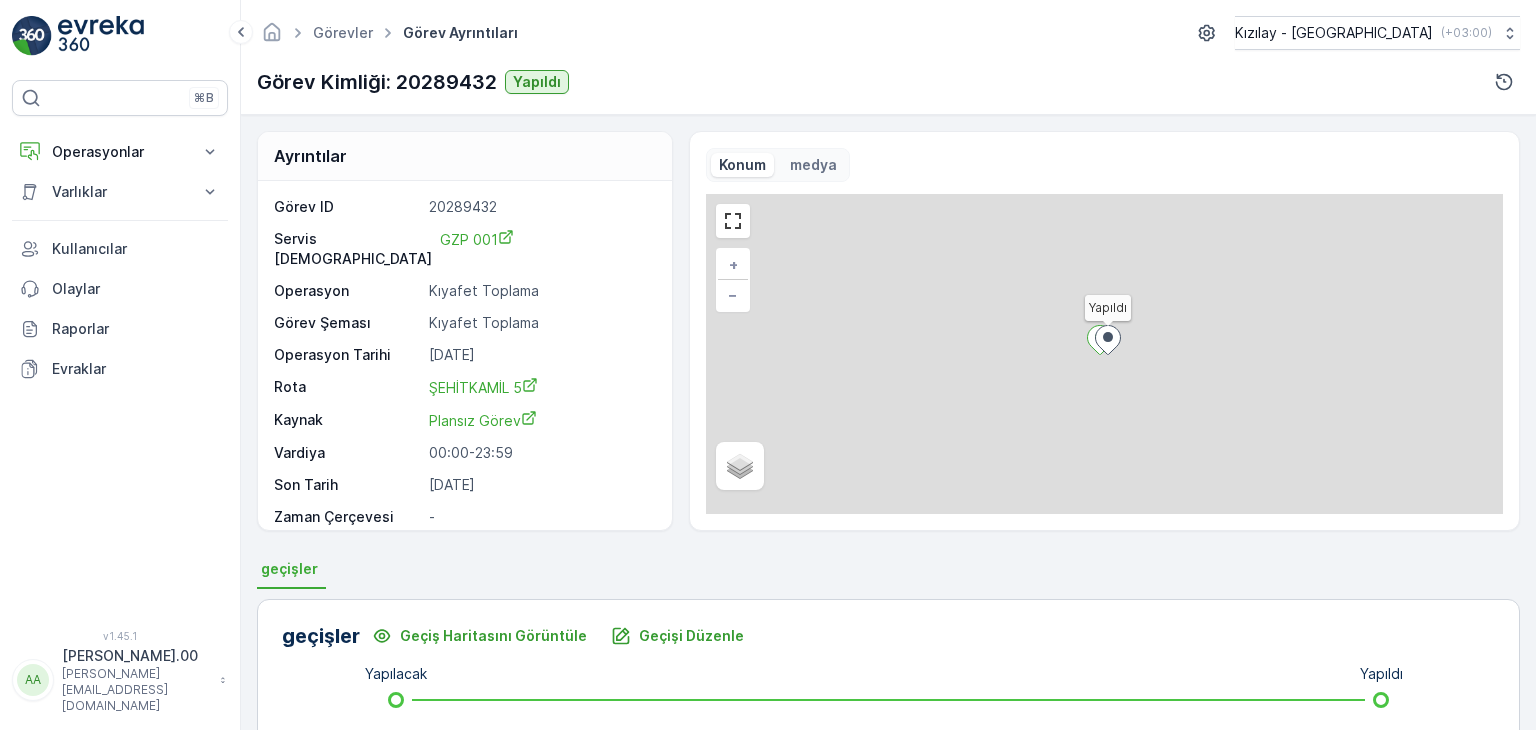 scroll, scrollTop: 0, scrollLeft: 0, axis: both 